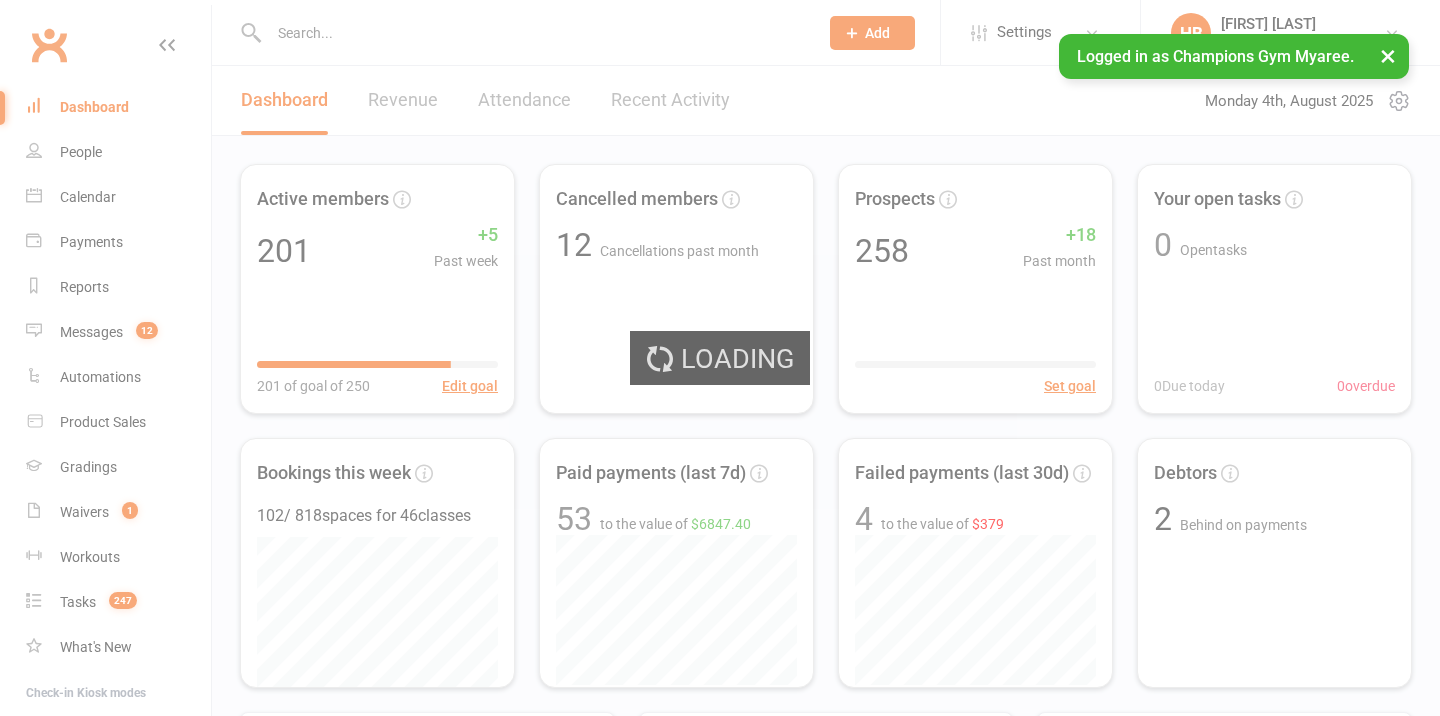 scroll, scrollTop: 0, scrollLeft: 0, axis: both 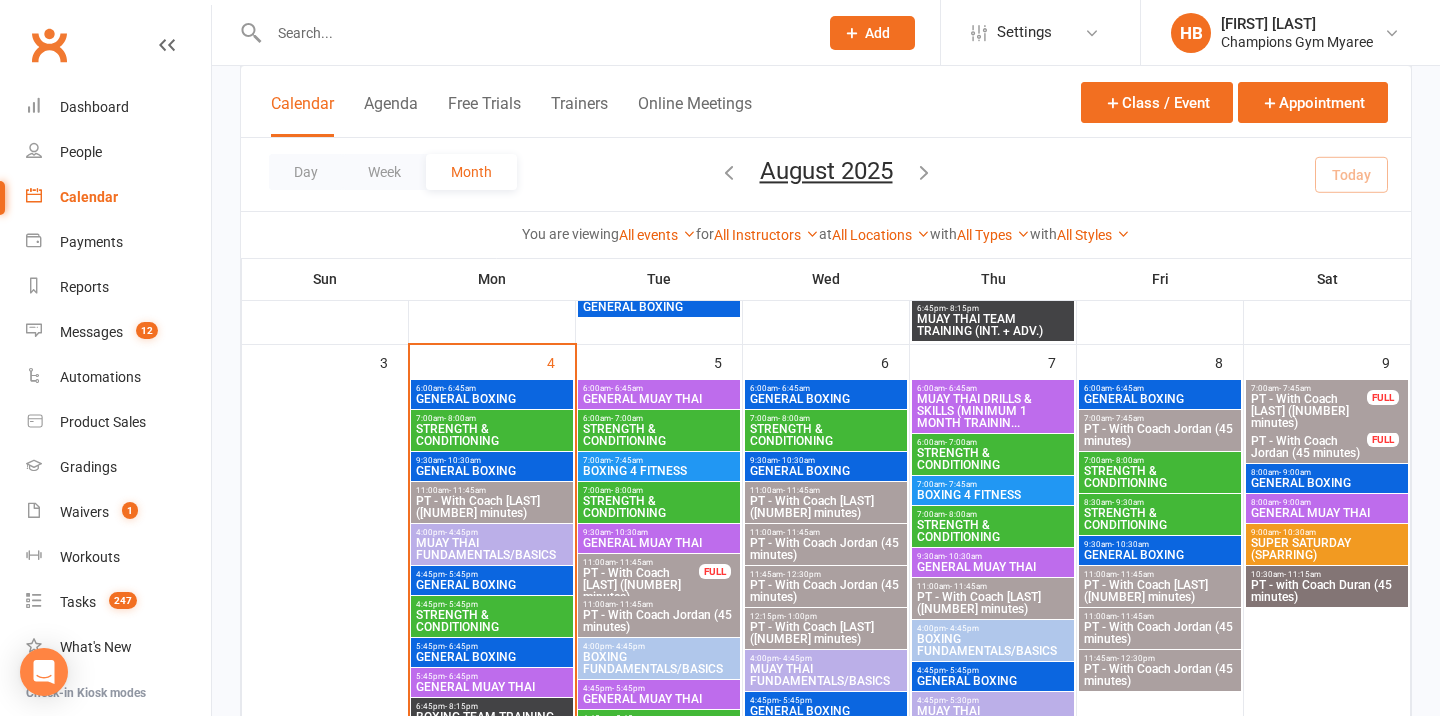click on "PT - With Coach Jordan (45 minutes)" at bounding box center (659, 621) 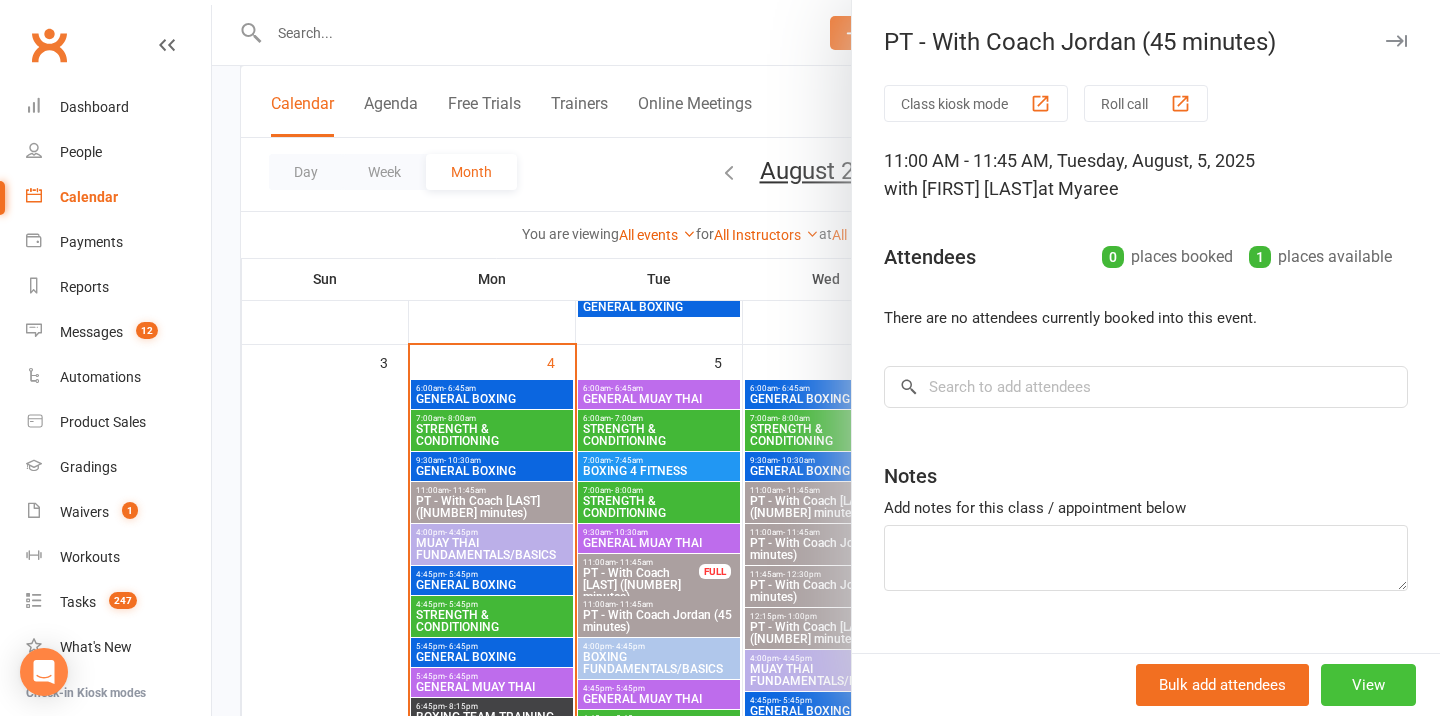 click on "View" at bounding box center [1368, 685] 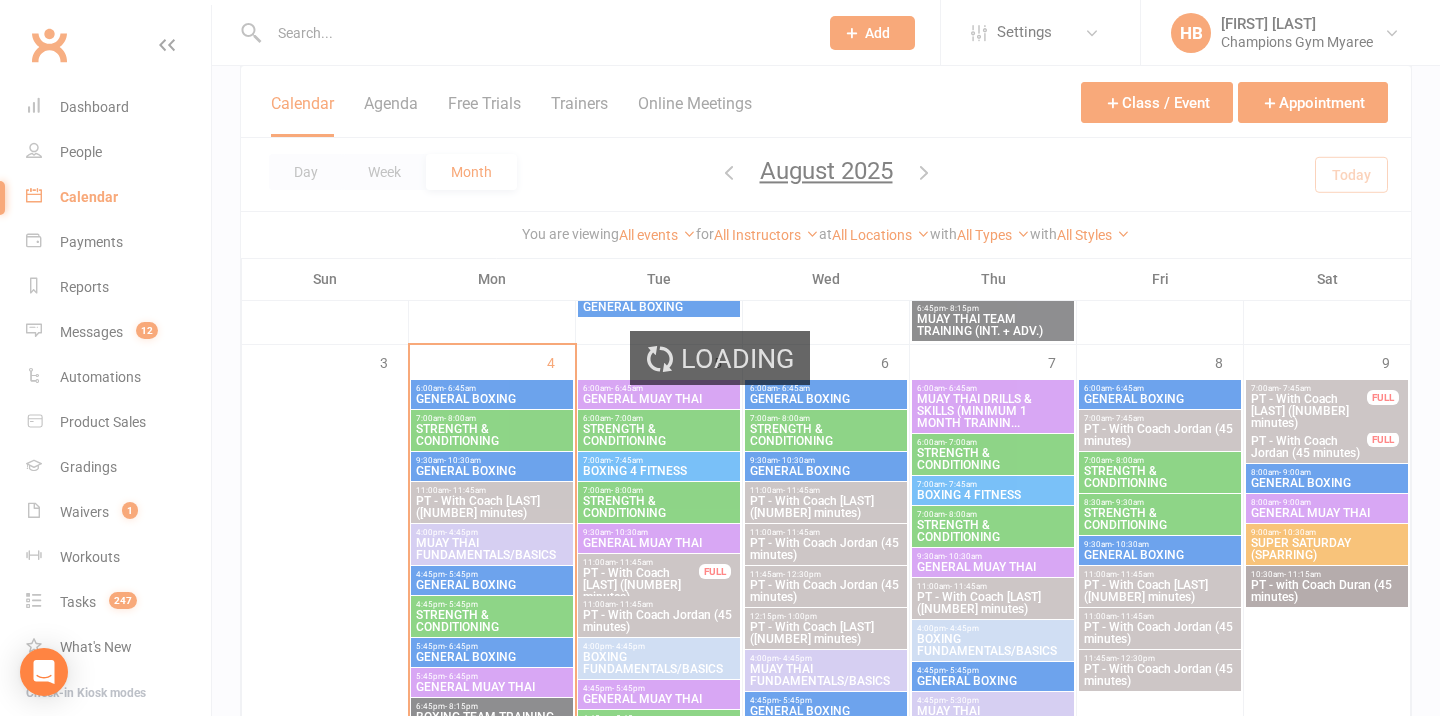 scroll, scrollTop: 0, scrollLeft: 0, axis: both 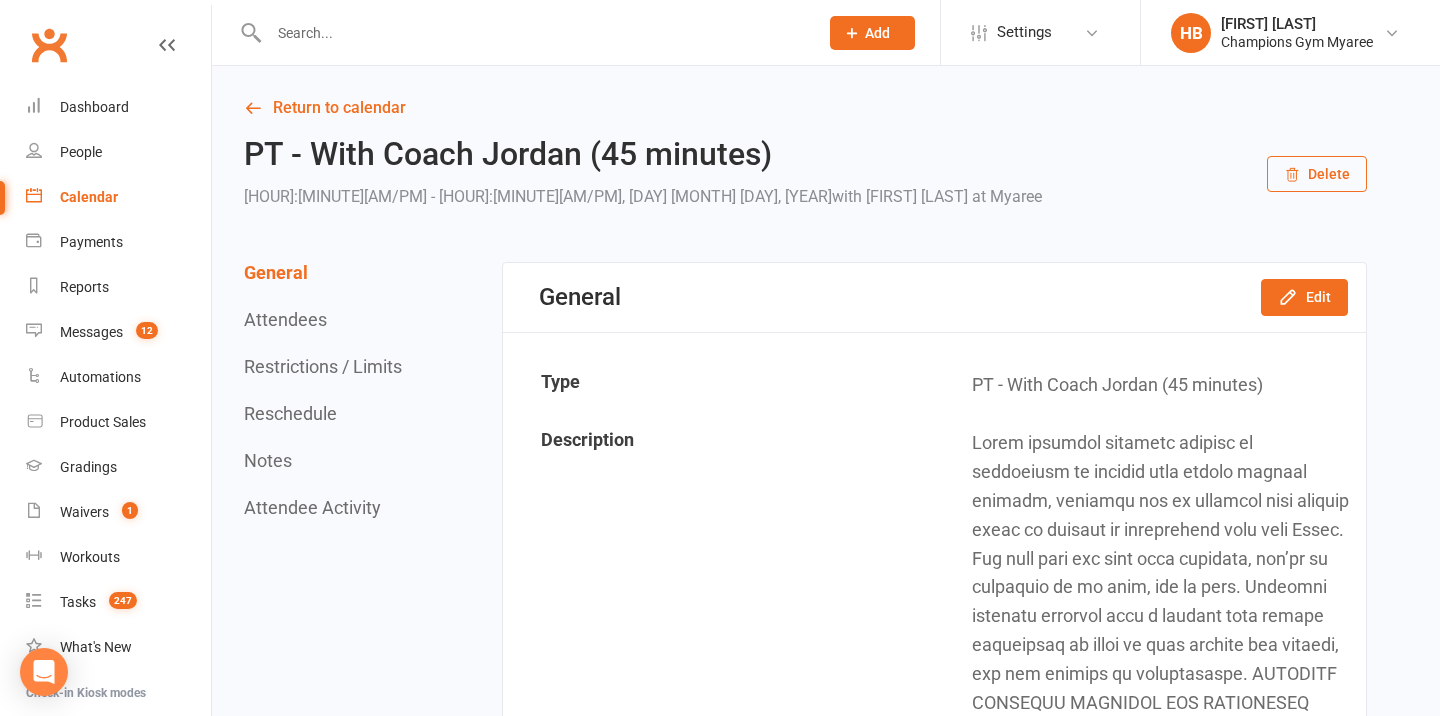 click on "Reschedule" at bounding box center [290, 413] 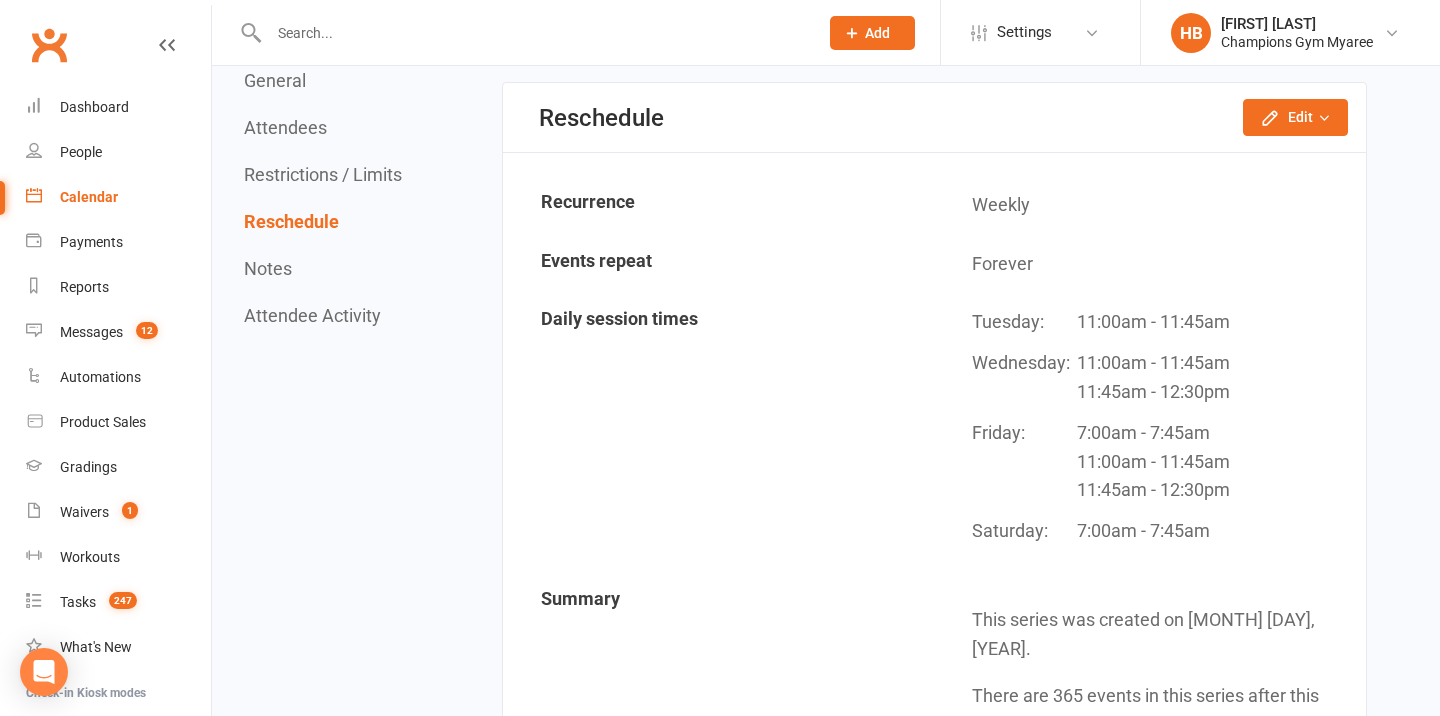 scroll, scrollTop: 2451, scrollLeft: 0, axis: vertical 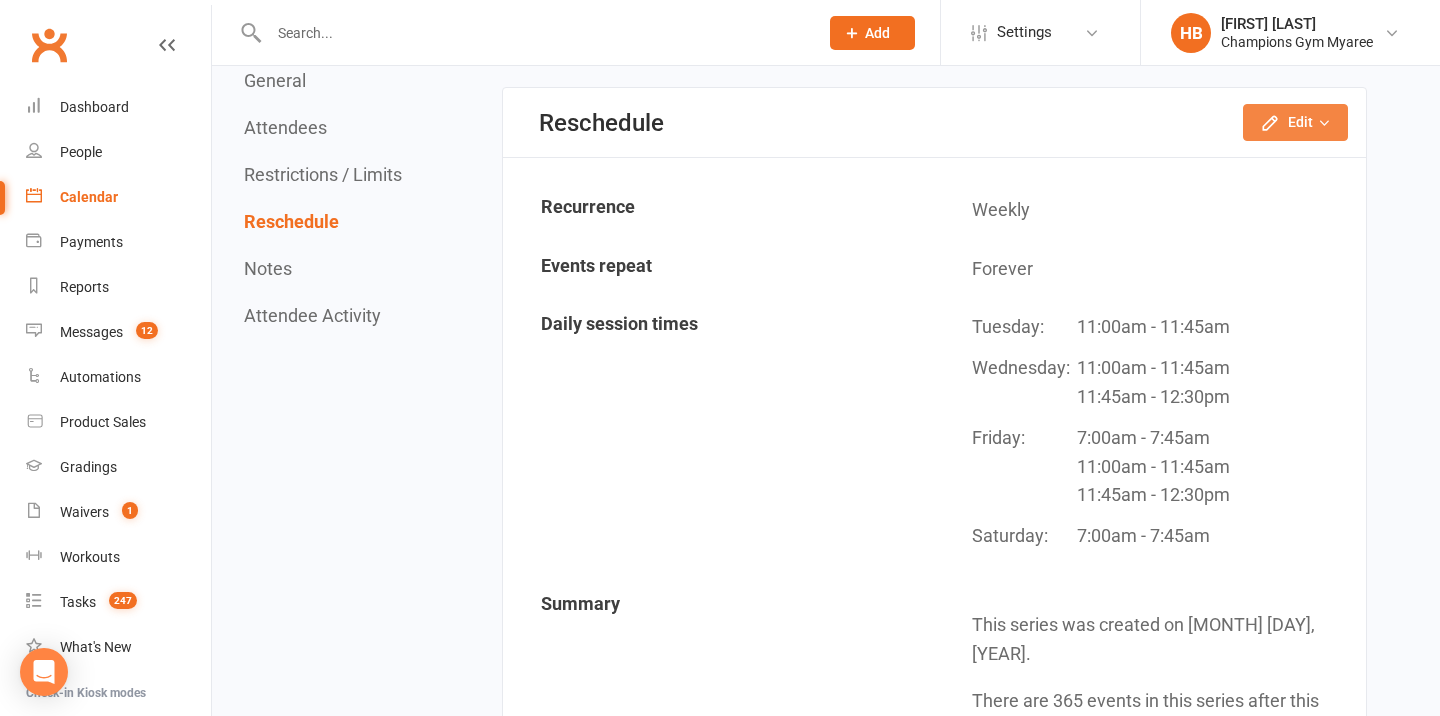 click on "Edit" 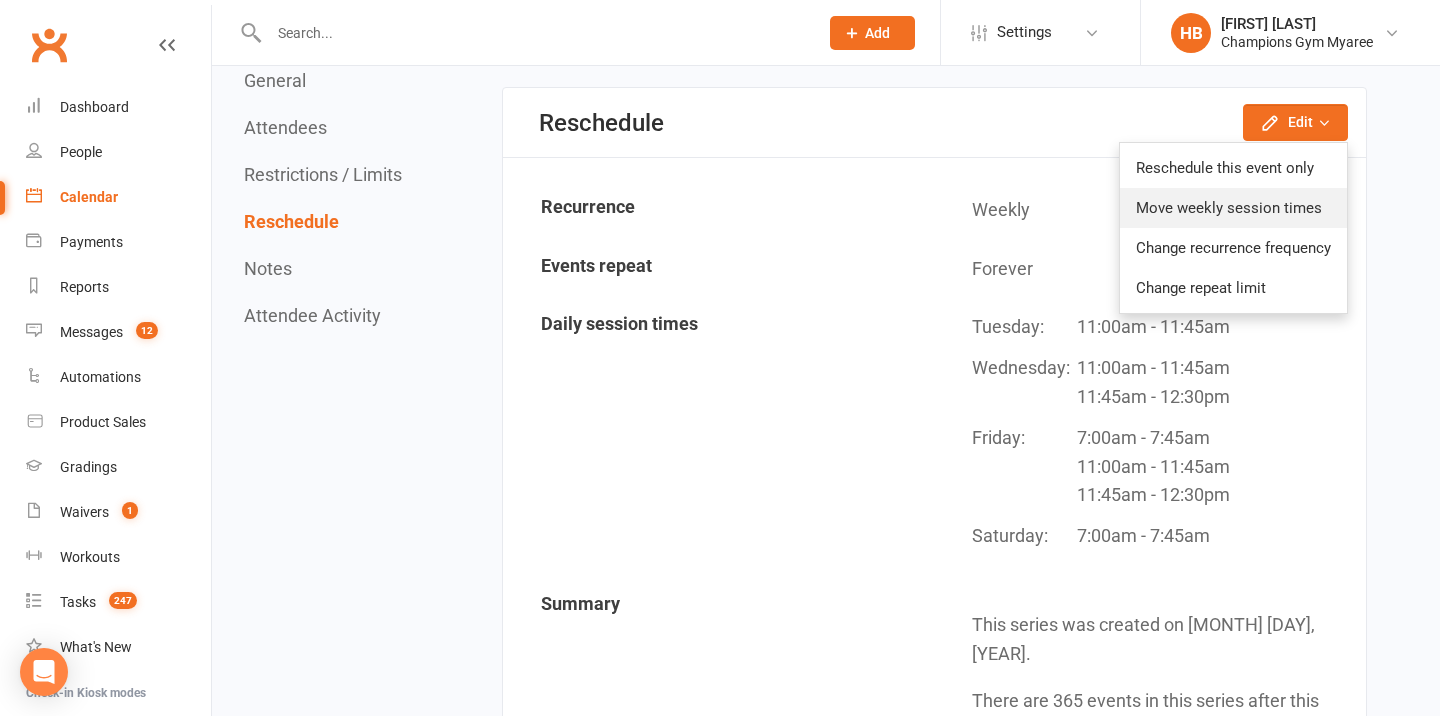 click on "Move weekly session times" 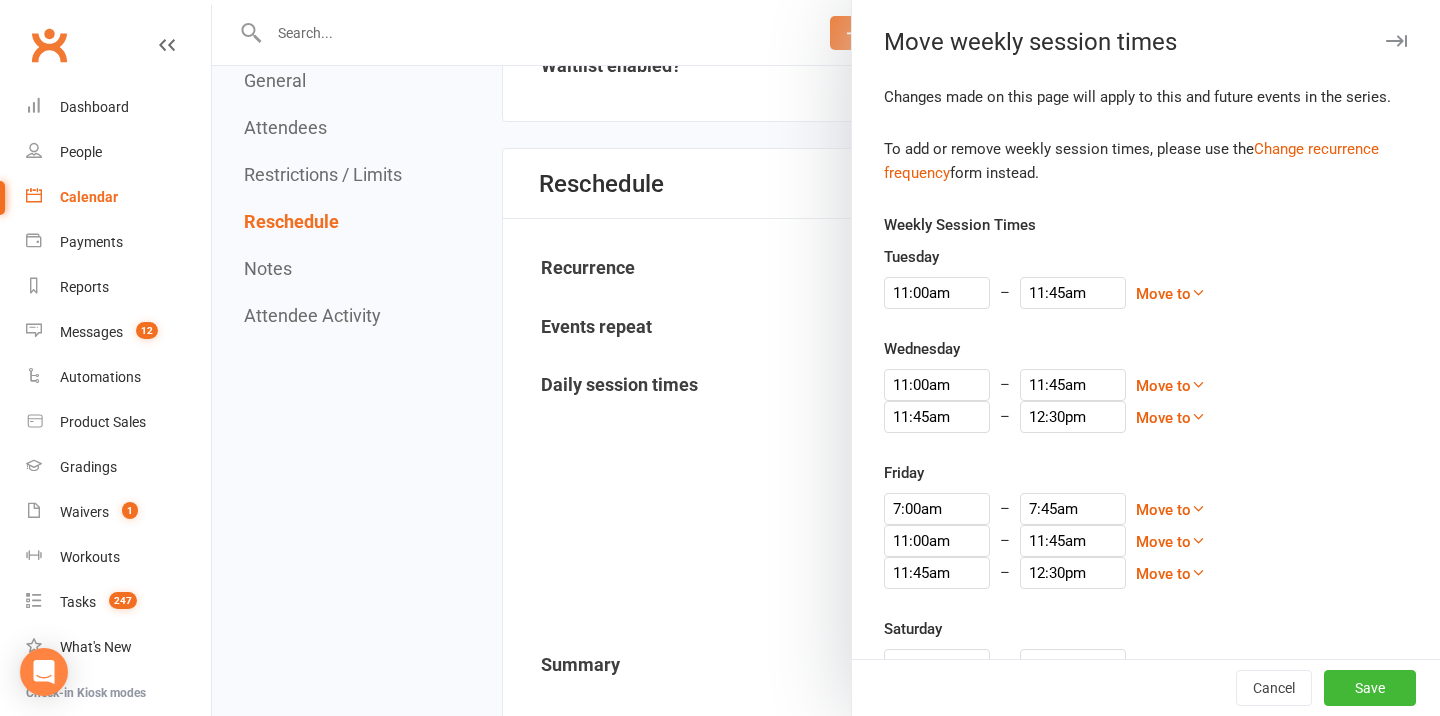 scroll, scrollTop: 2346, scrollLeft: 0, axis: vertical 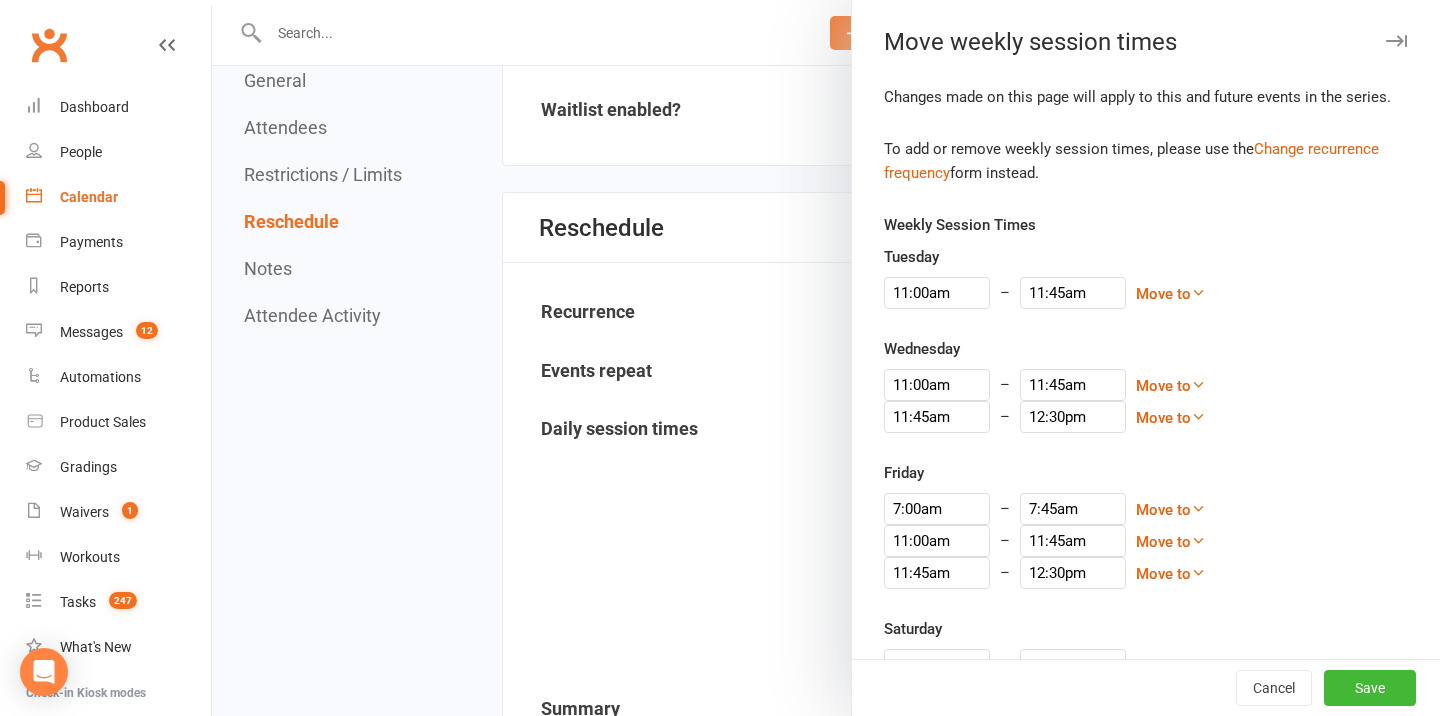 click at bounding box center [1396, 41] 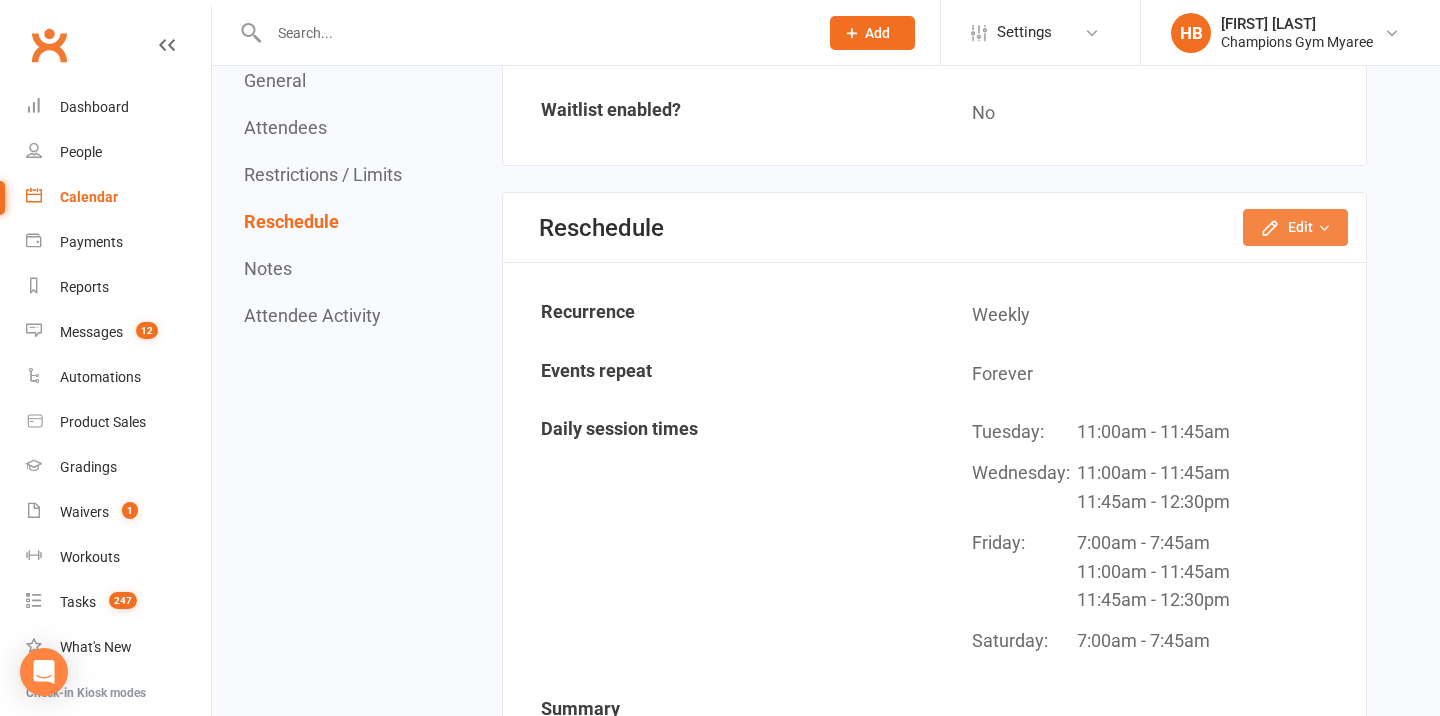 click 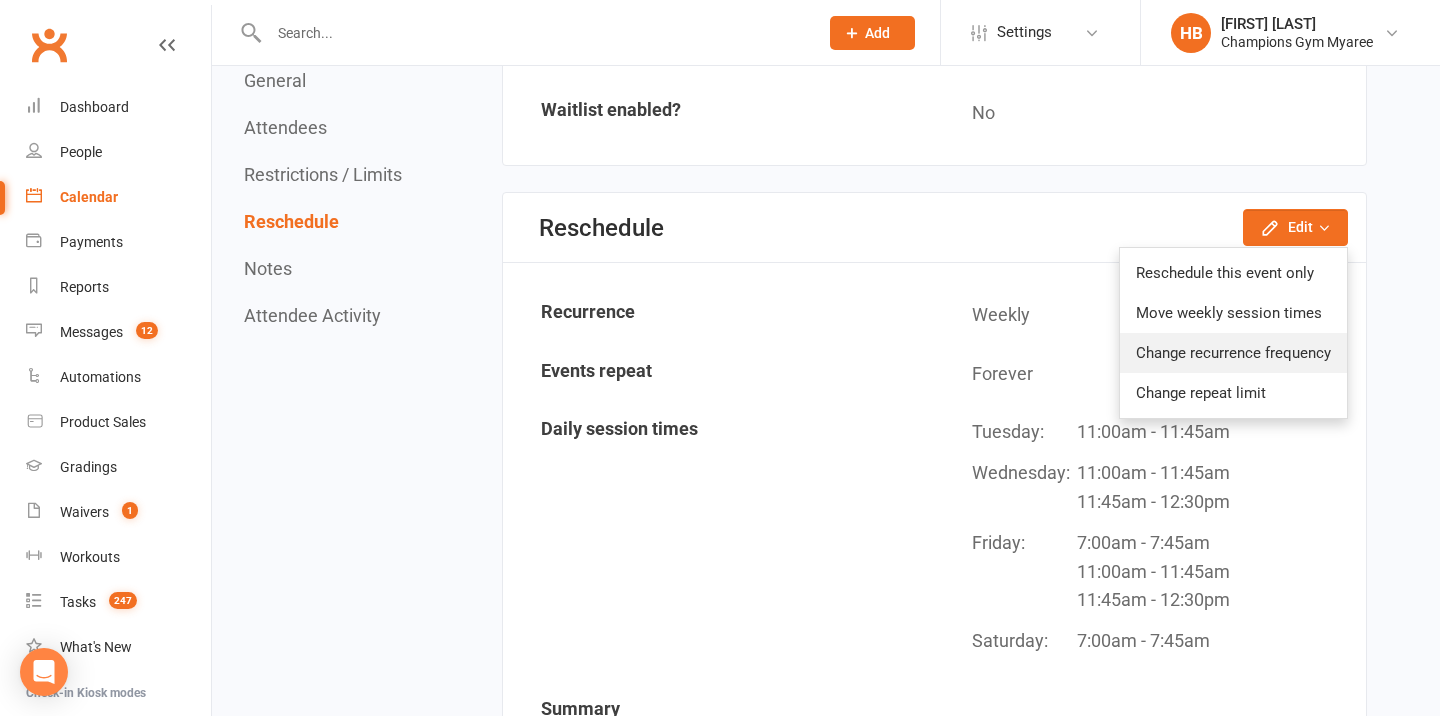 click on "Change recurrence frequency" 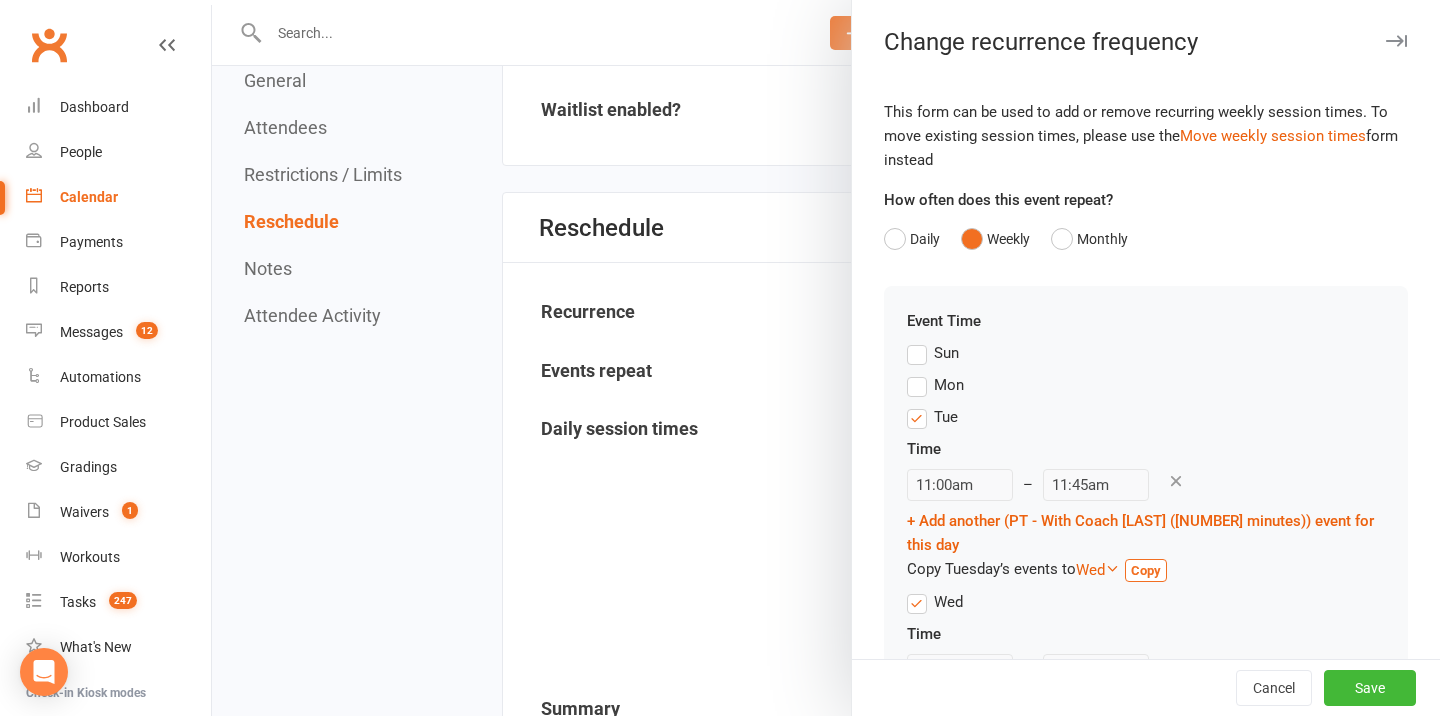 click on "Mon" at bounding box center [949, 383] 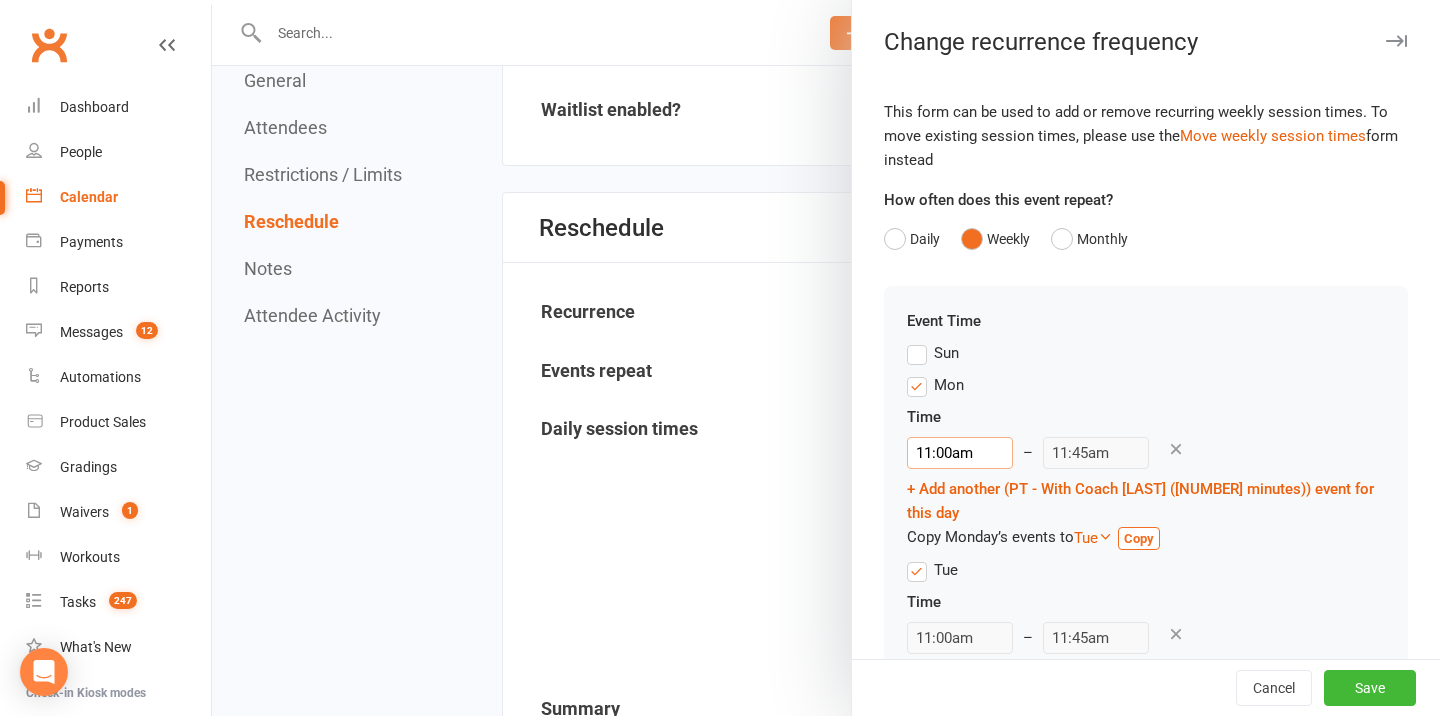 click on "11:00am" at bounding box center [960, 453] 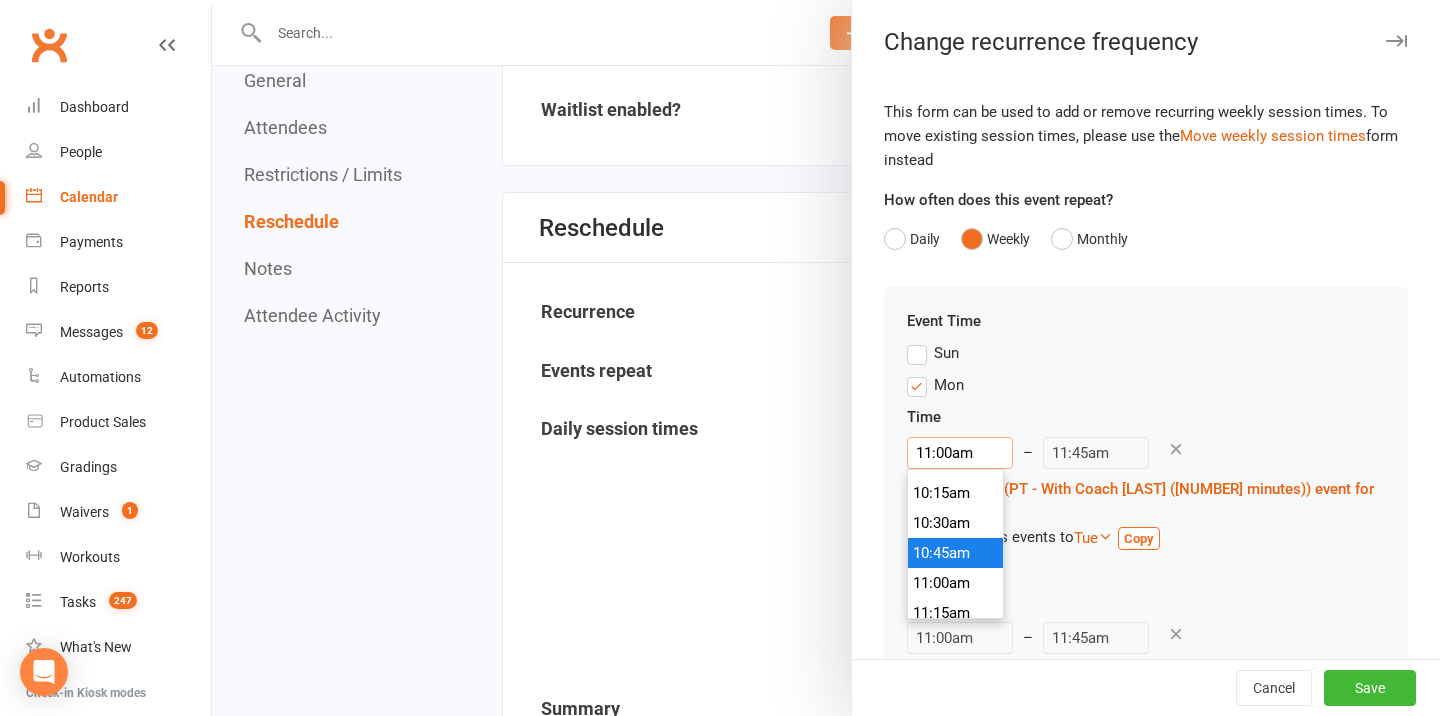 scroll, scrollTop: 1217, scrollLeft: 0, axis: vertical 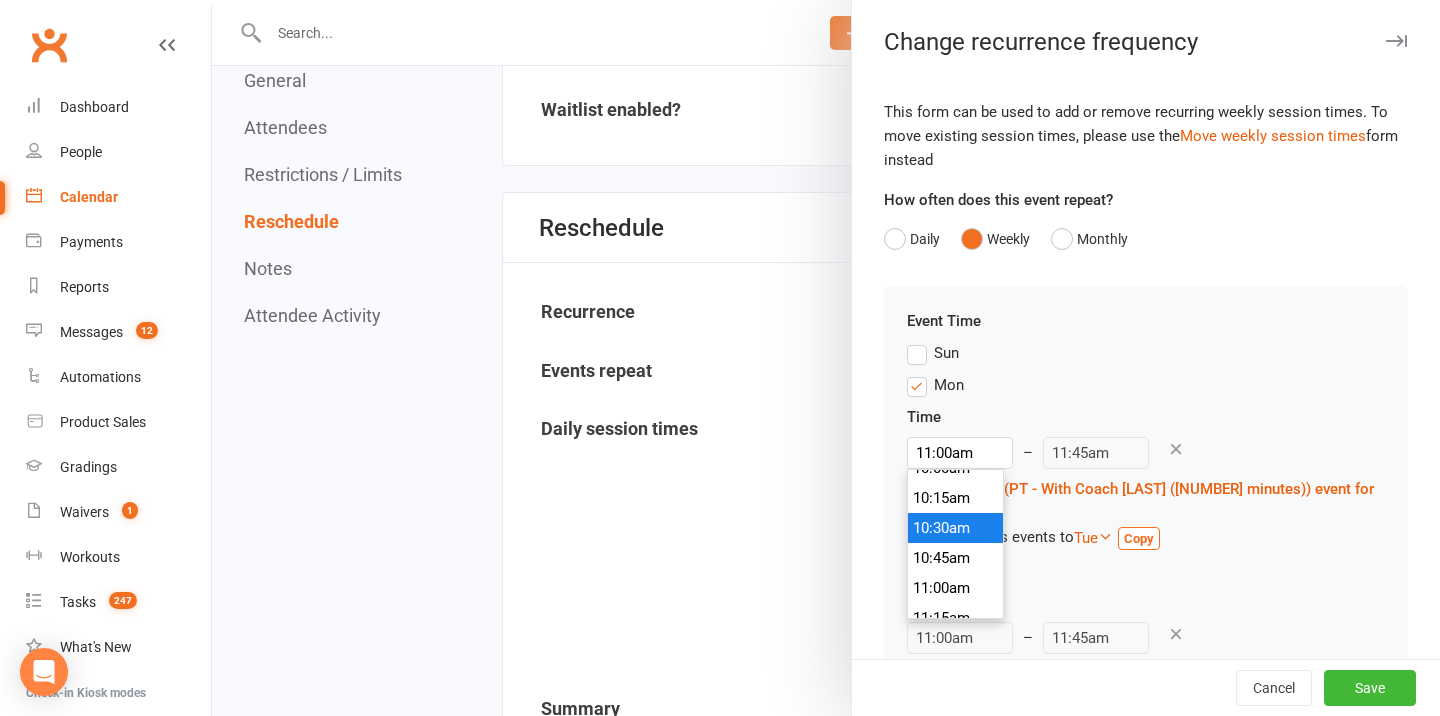 type on "10:30am" 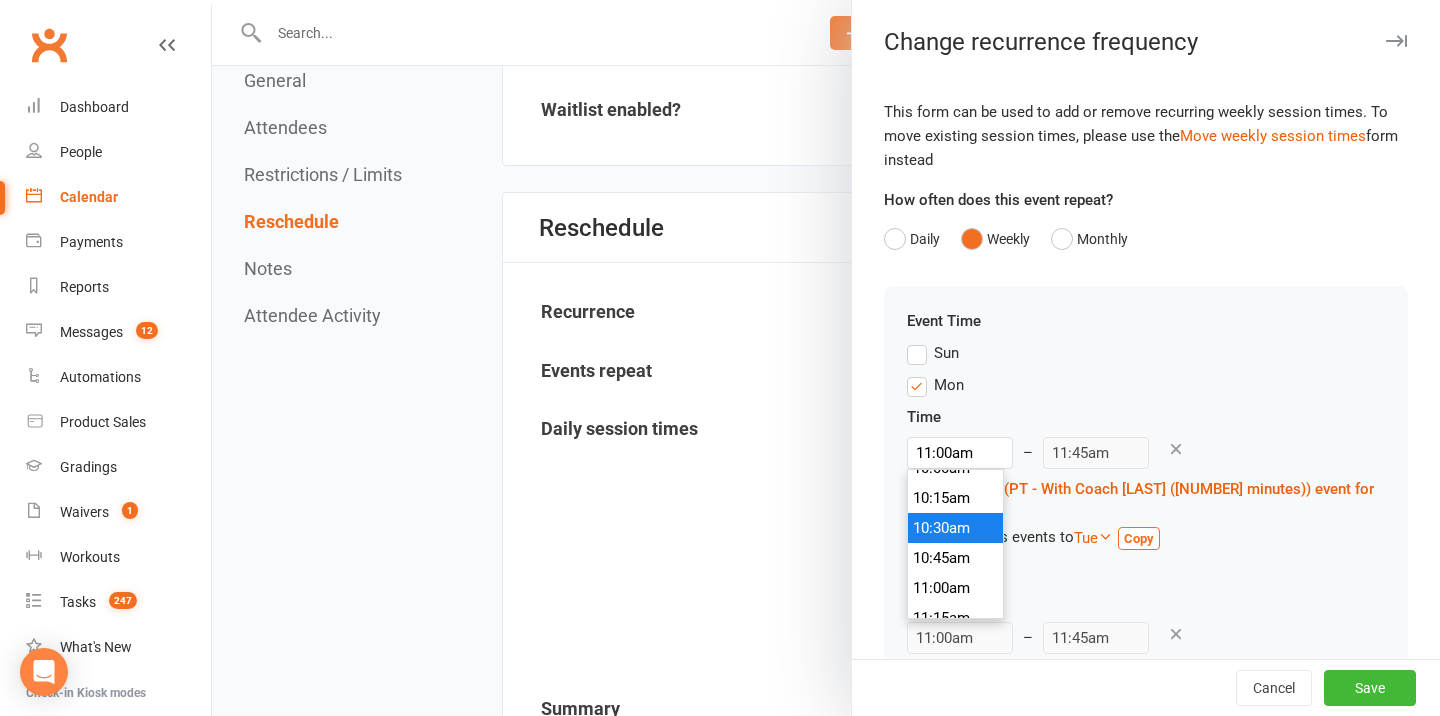 type on "11:15am" 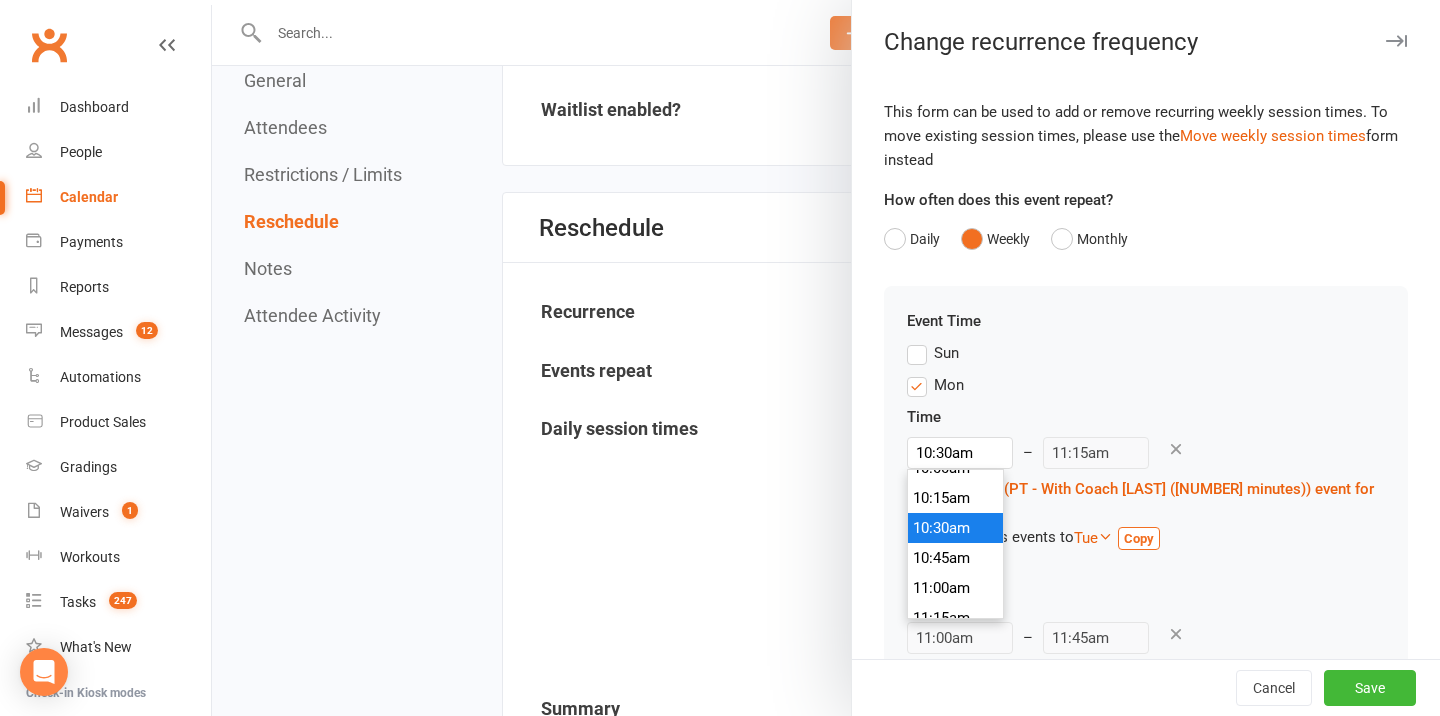 click on "10:30am" at bounding box center [956, 528] 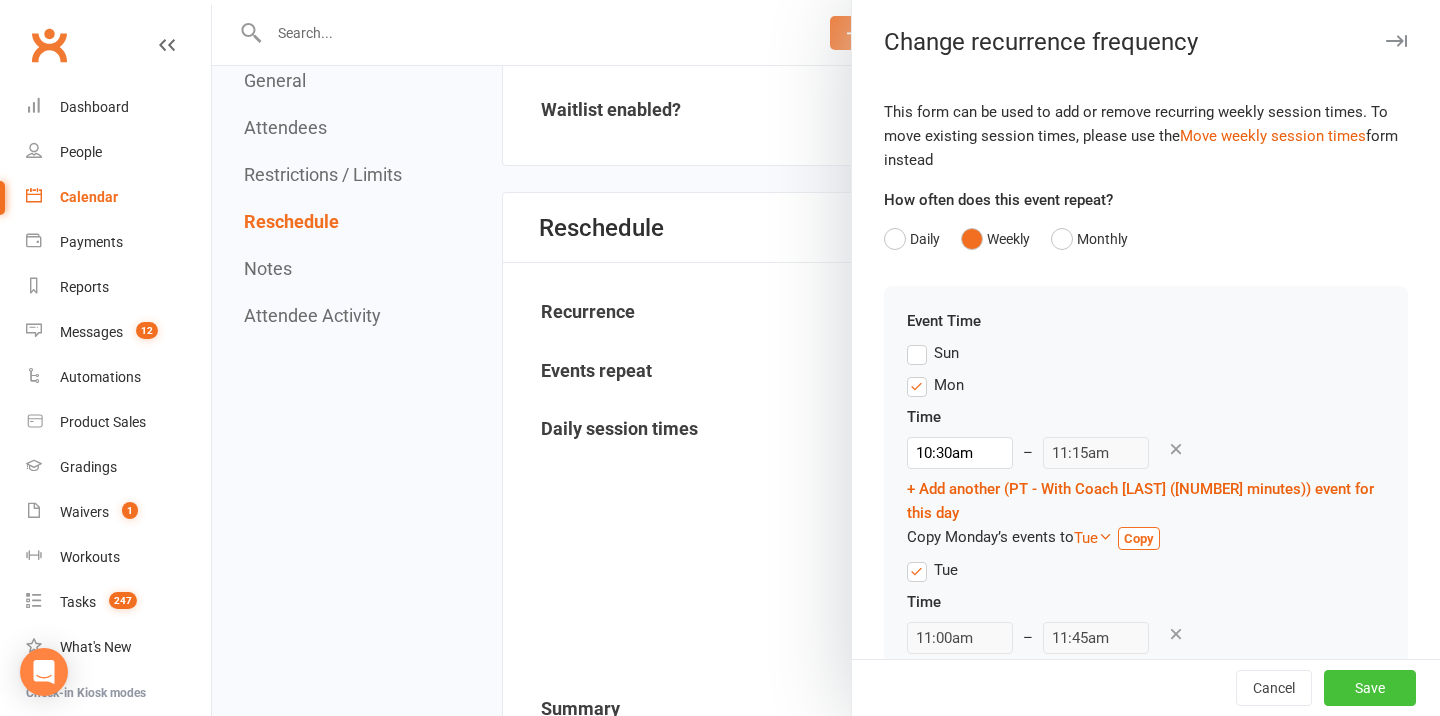 click on "Save" at bounding box center (1370, 688) 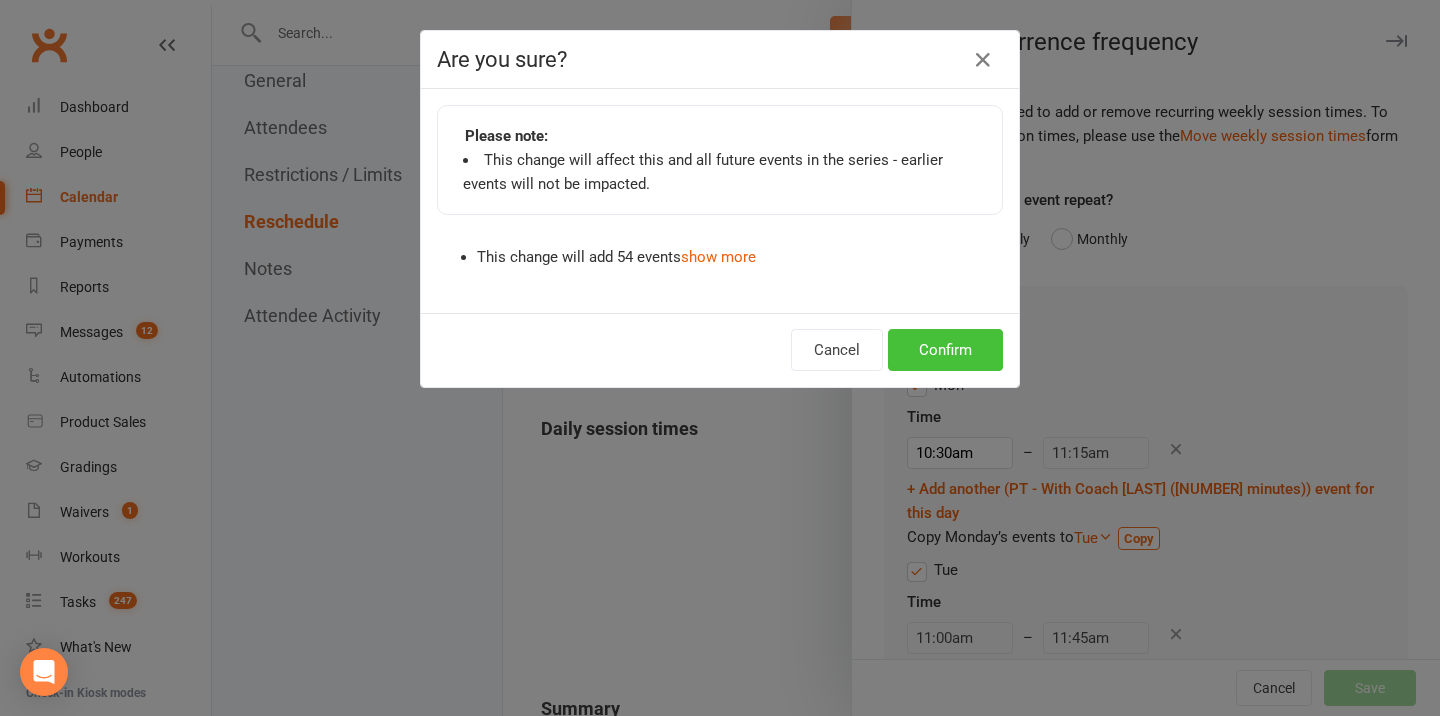 click on "Confirm" at bounding box center (945, 350) 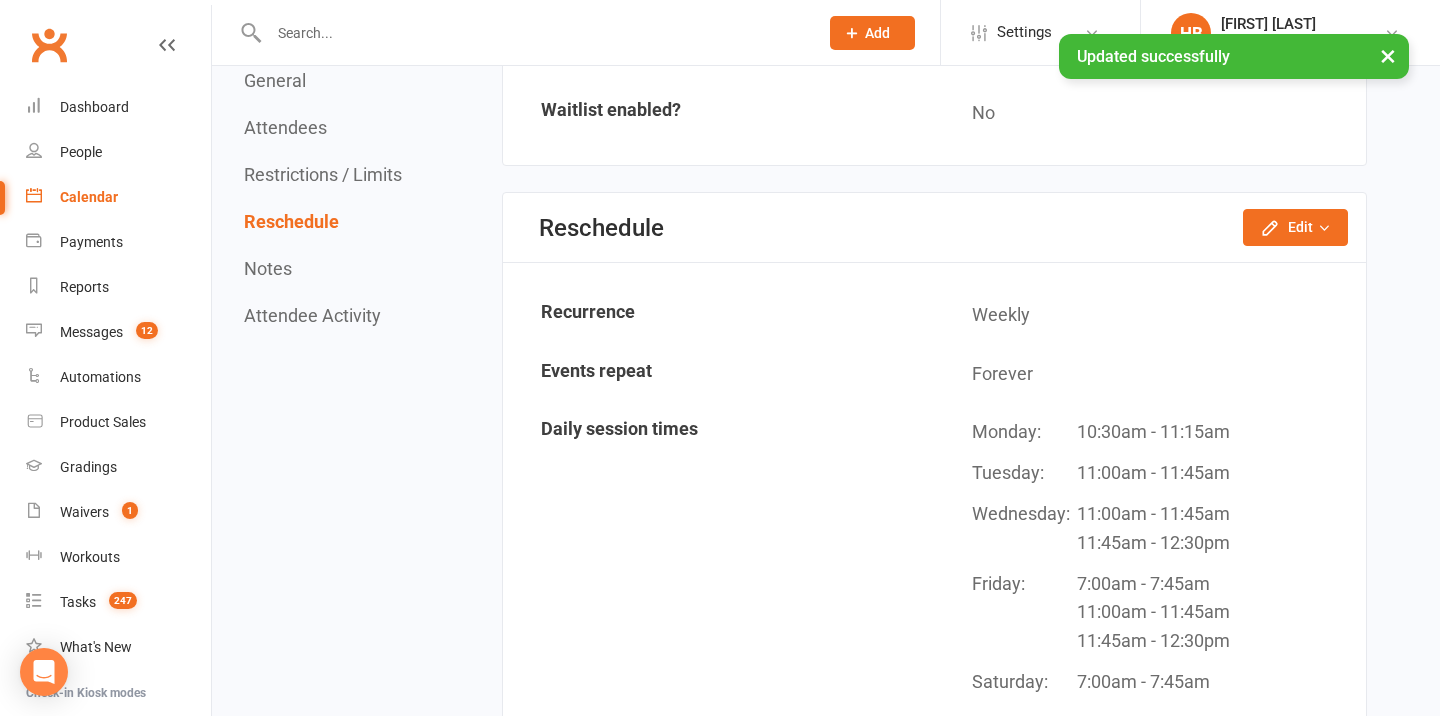 click on "Calendar" at bounding box center [89, 197] 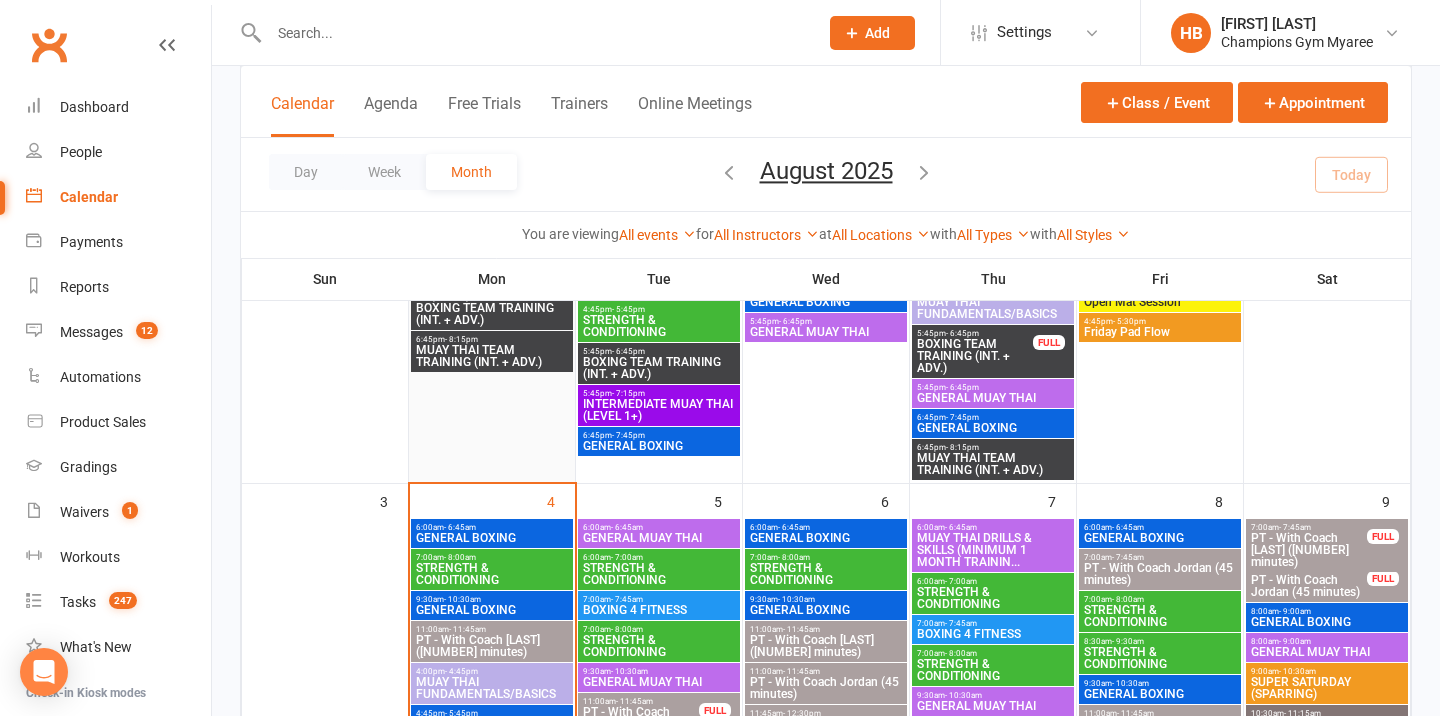 scroll, scrollTop: 589, scrollLeft: 0, axis: vertical 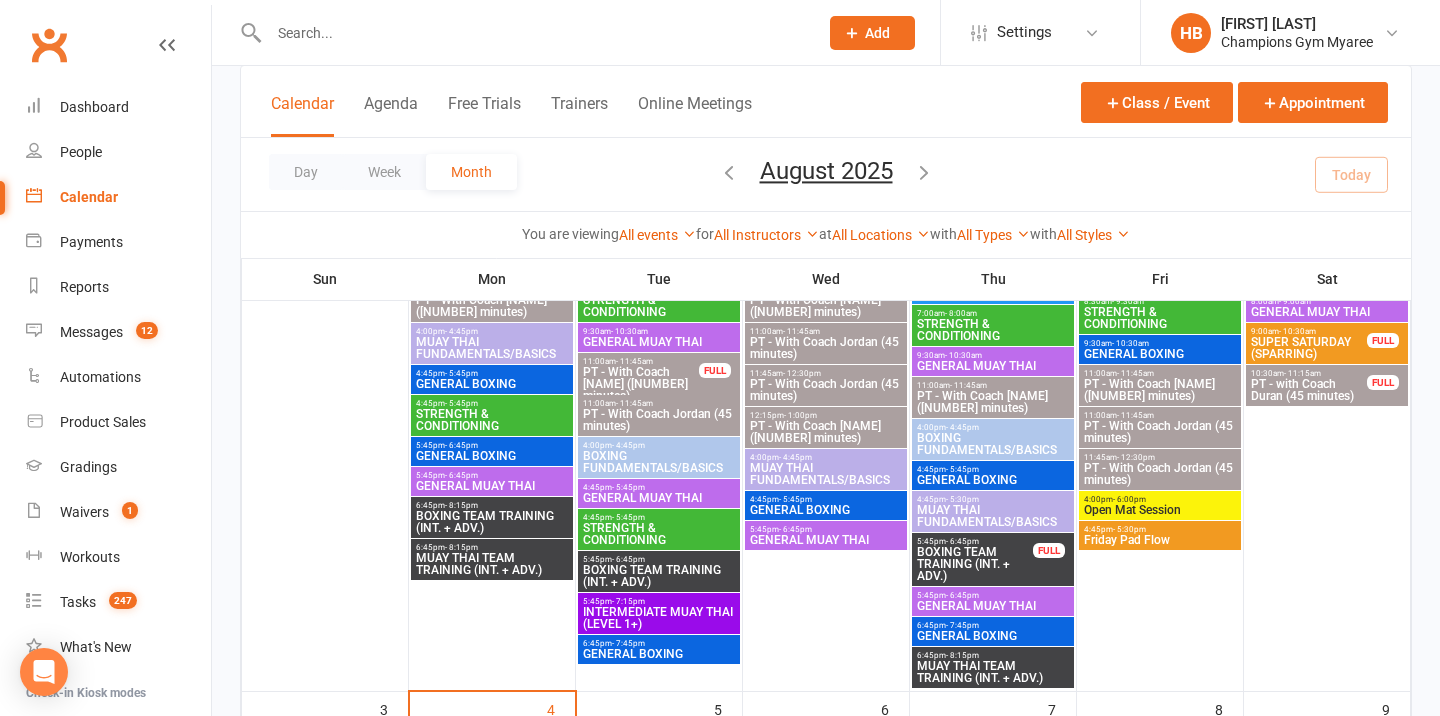click on "PT - With Coach Jordan (45 minutes)" at bounding box center (659, 420) 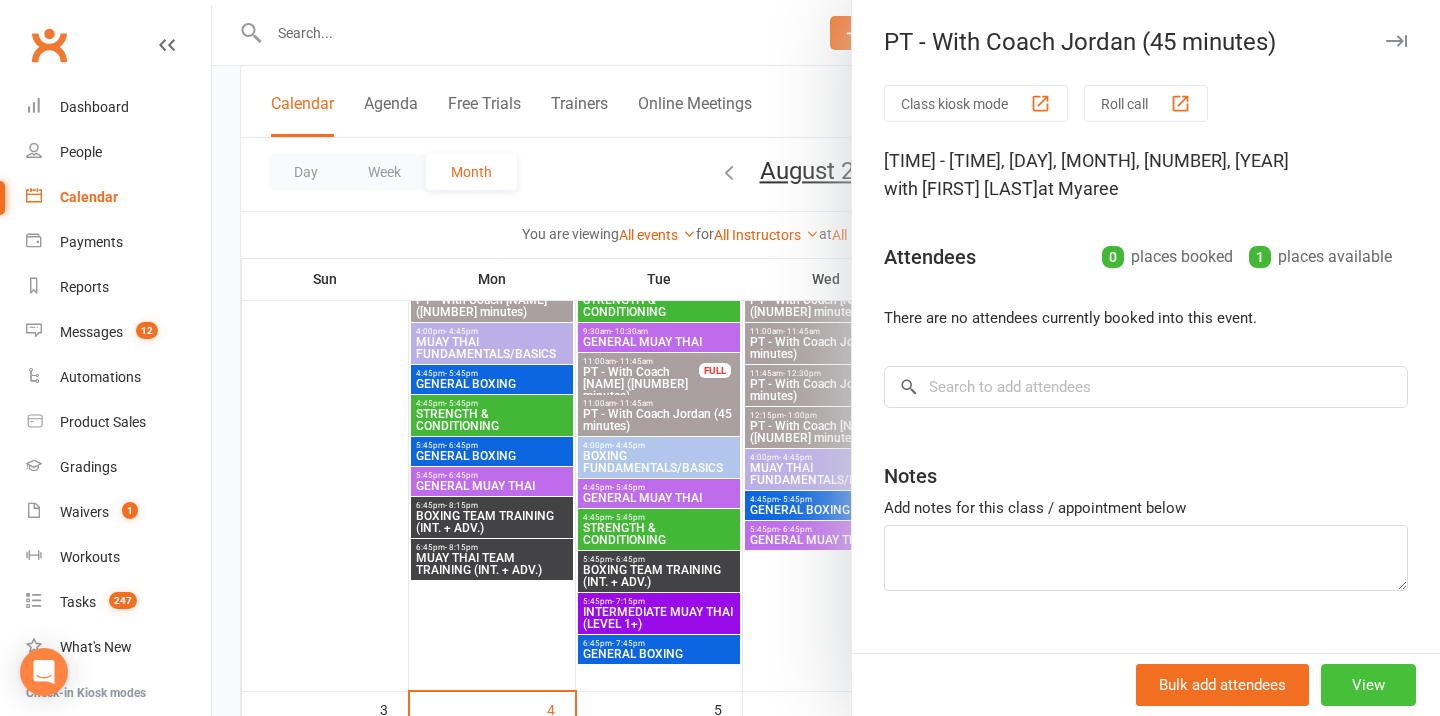 click on "View" at bounding box center (1368, 685) 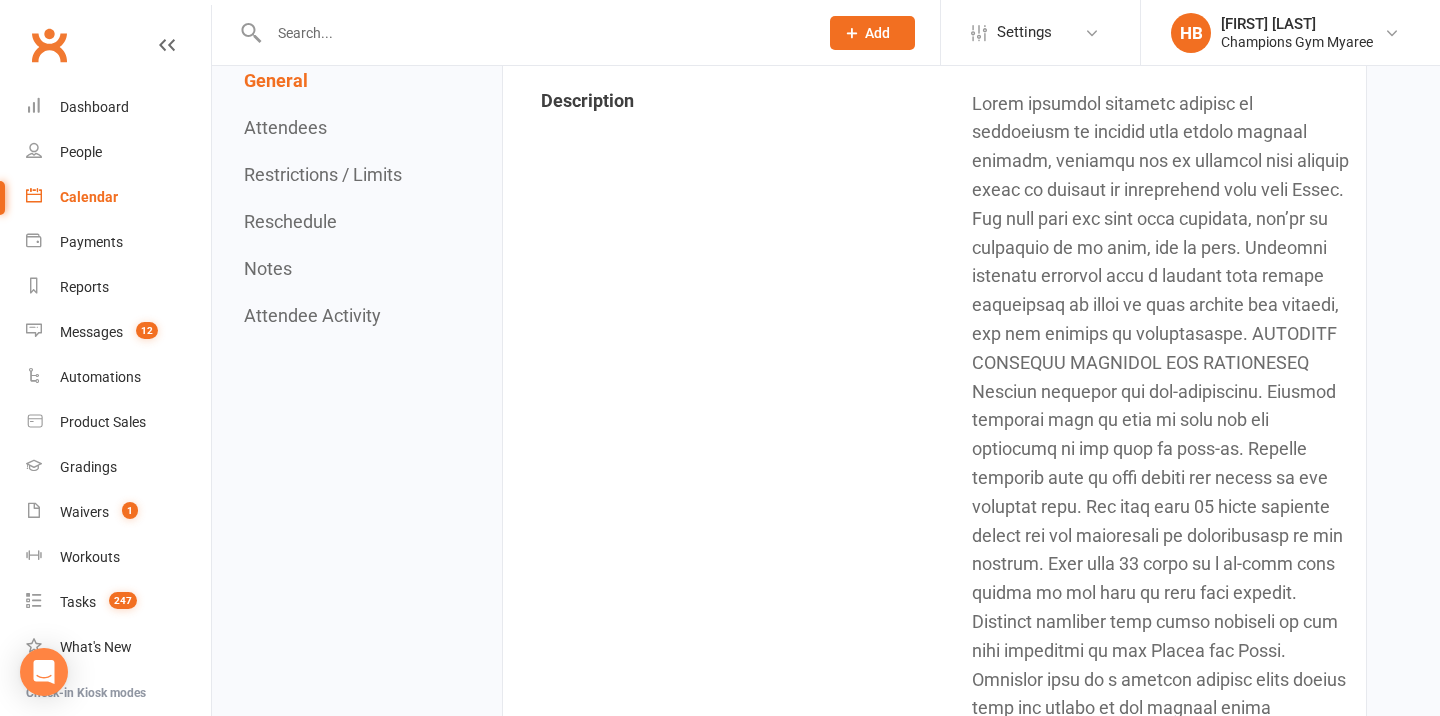 scroll, scrollTop: 0, scrollLeft: 0, axis: both 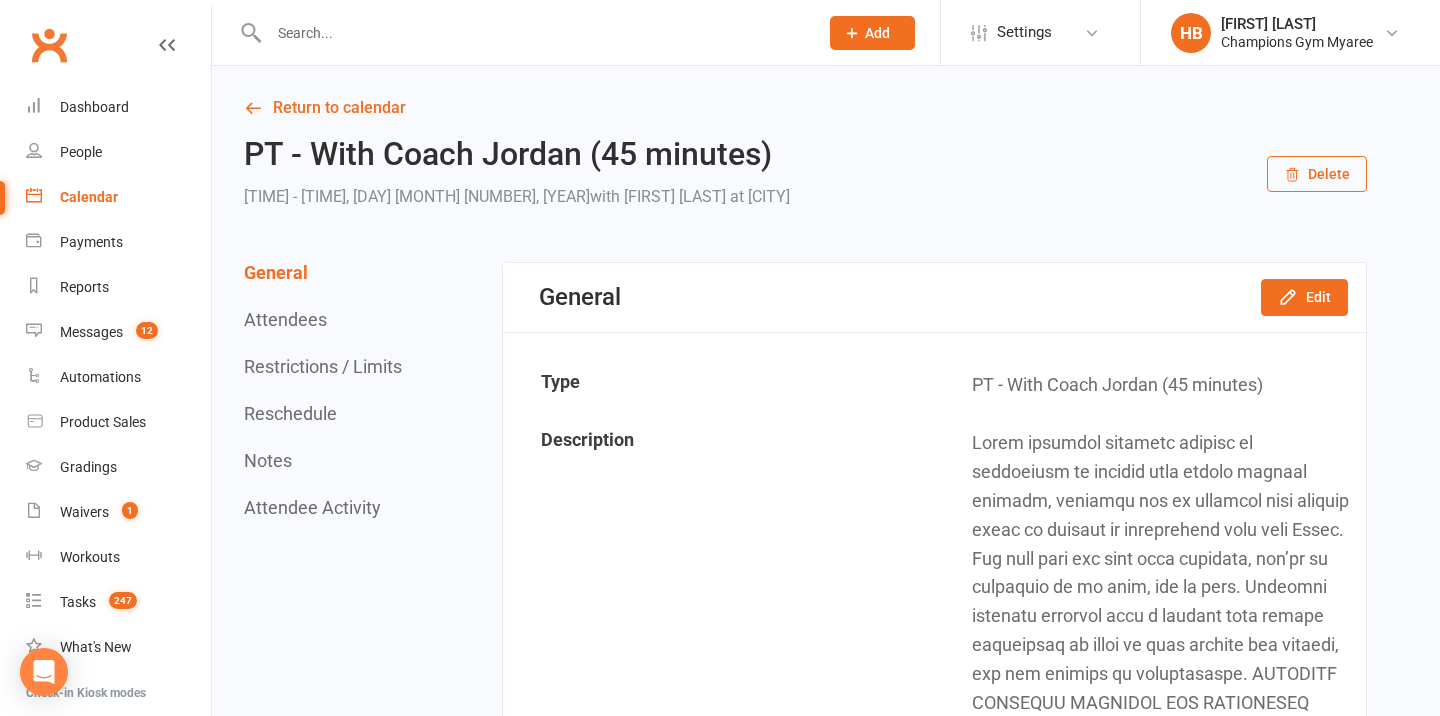click on "Reschedule" at bounding box center (290, 413) 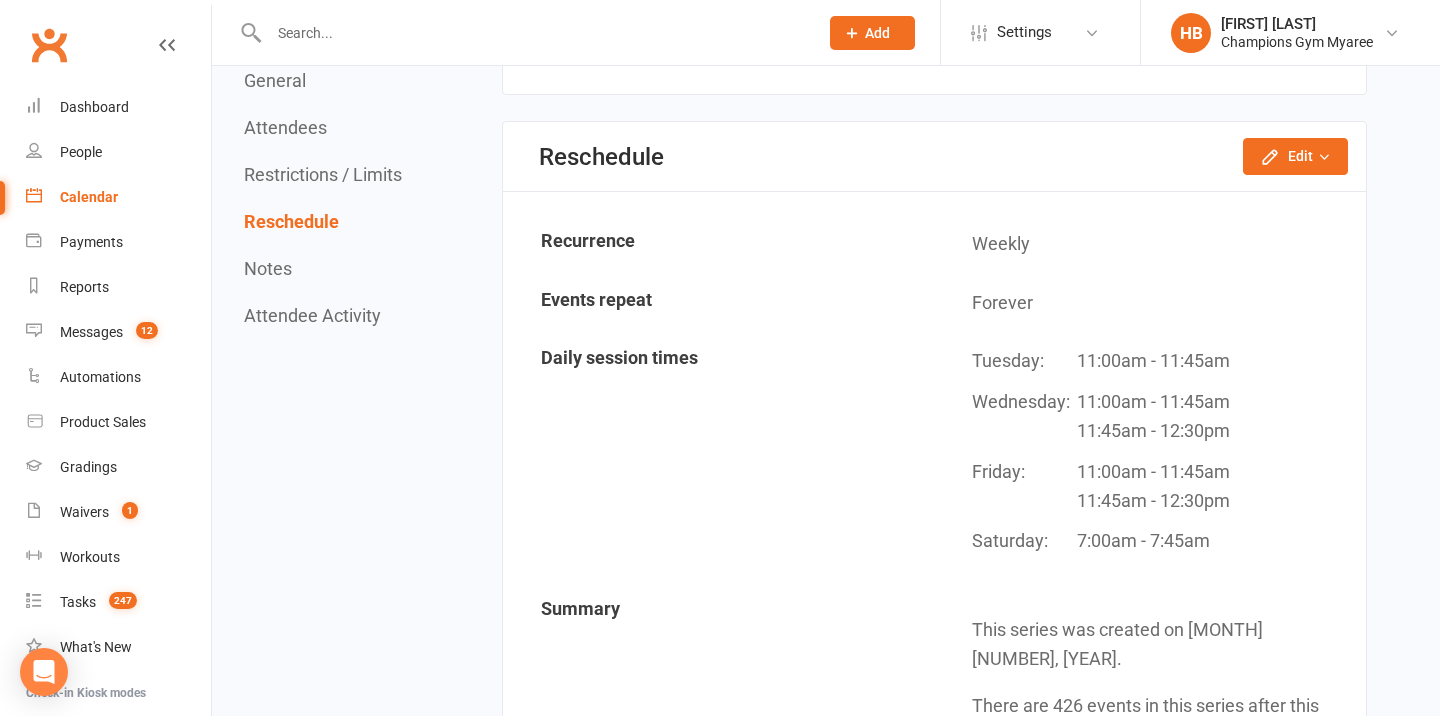 scroll, scrollTop: 2401, scrollLeft: 0, axis: vertical 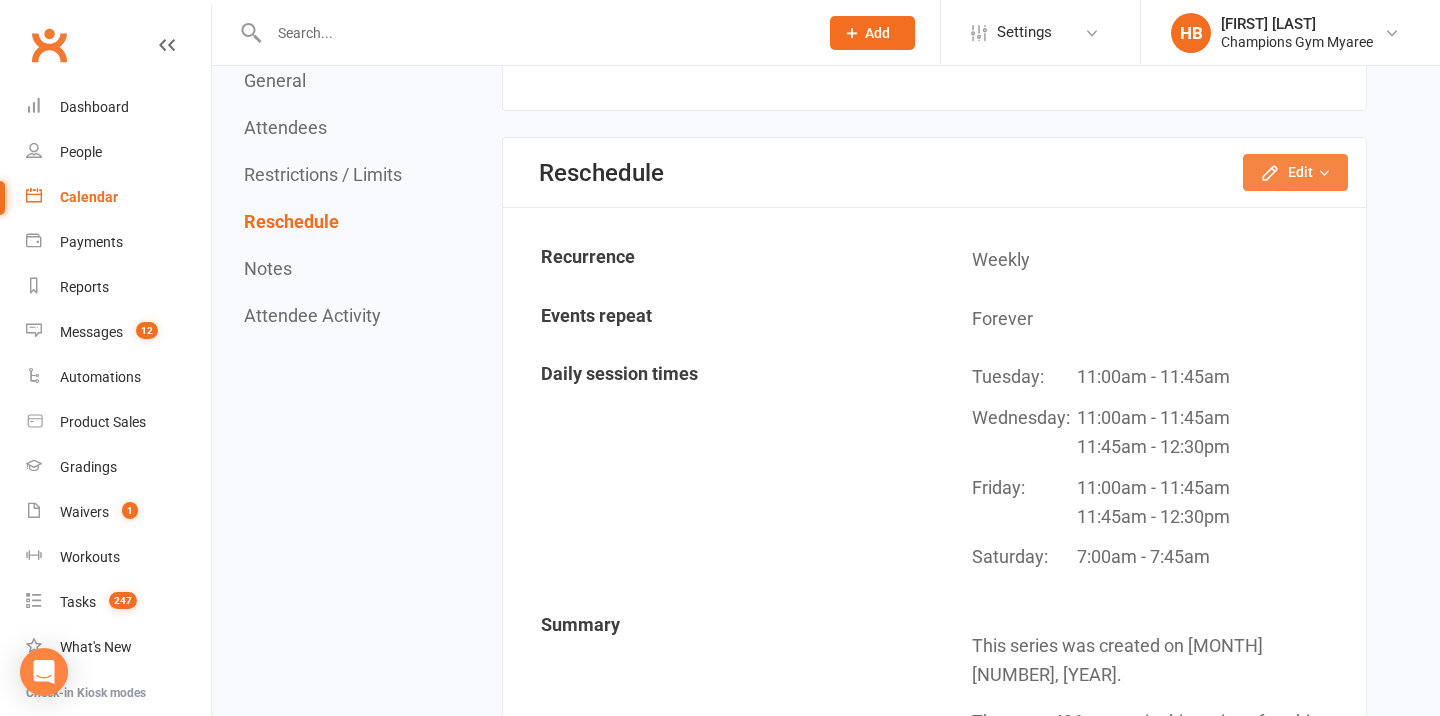 click on "Edit" 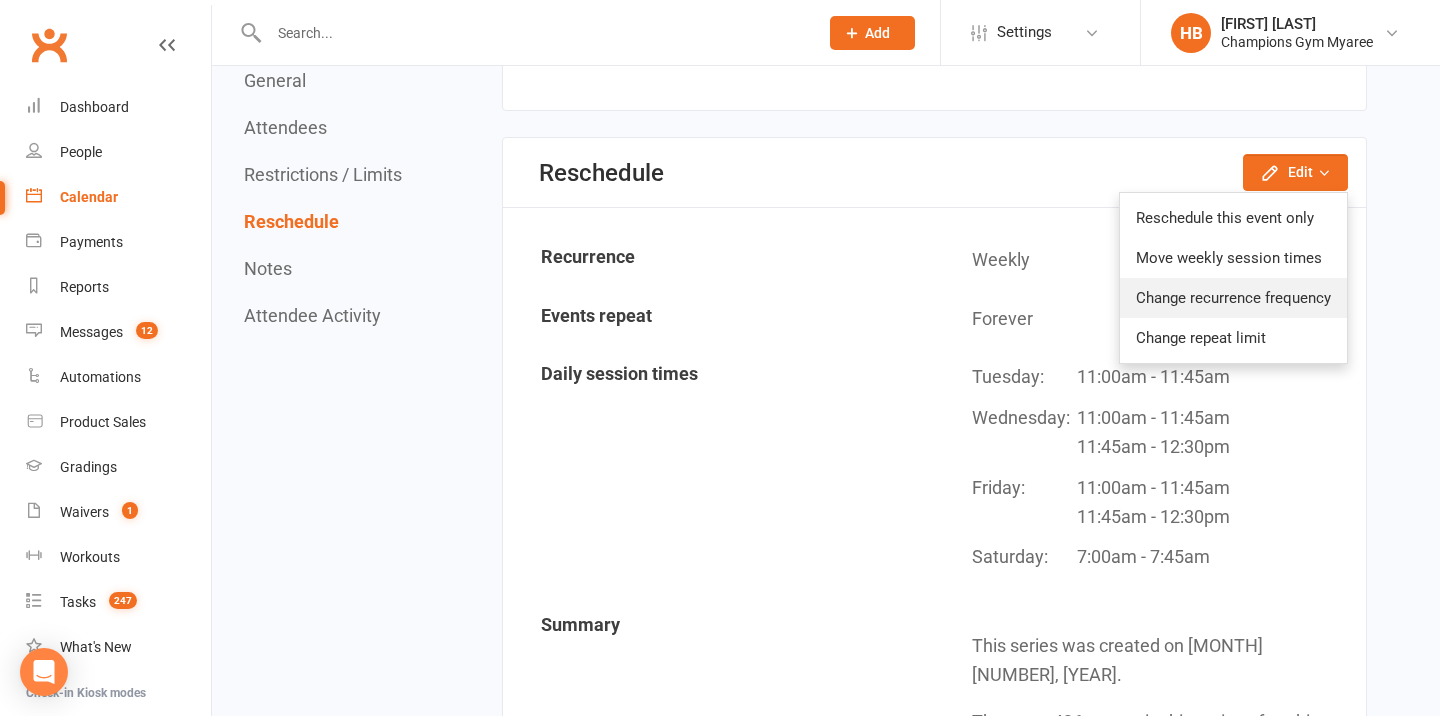 click on "Change recurrence frequency" 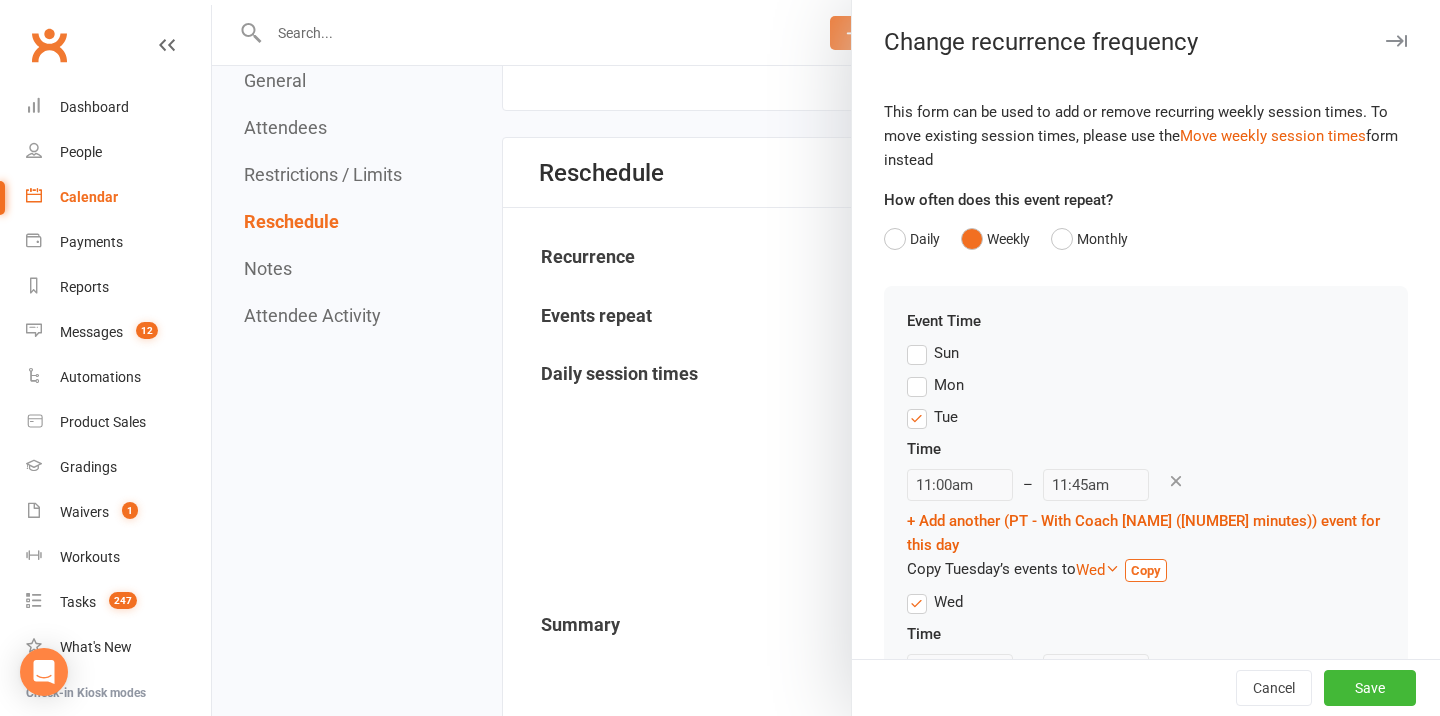 click on "Mon" at bounding box center (935, 385) 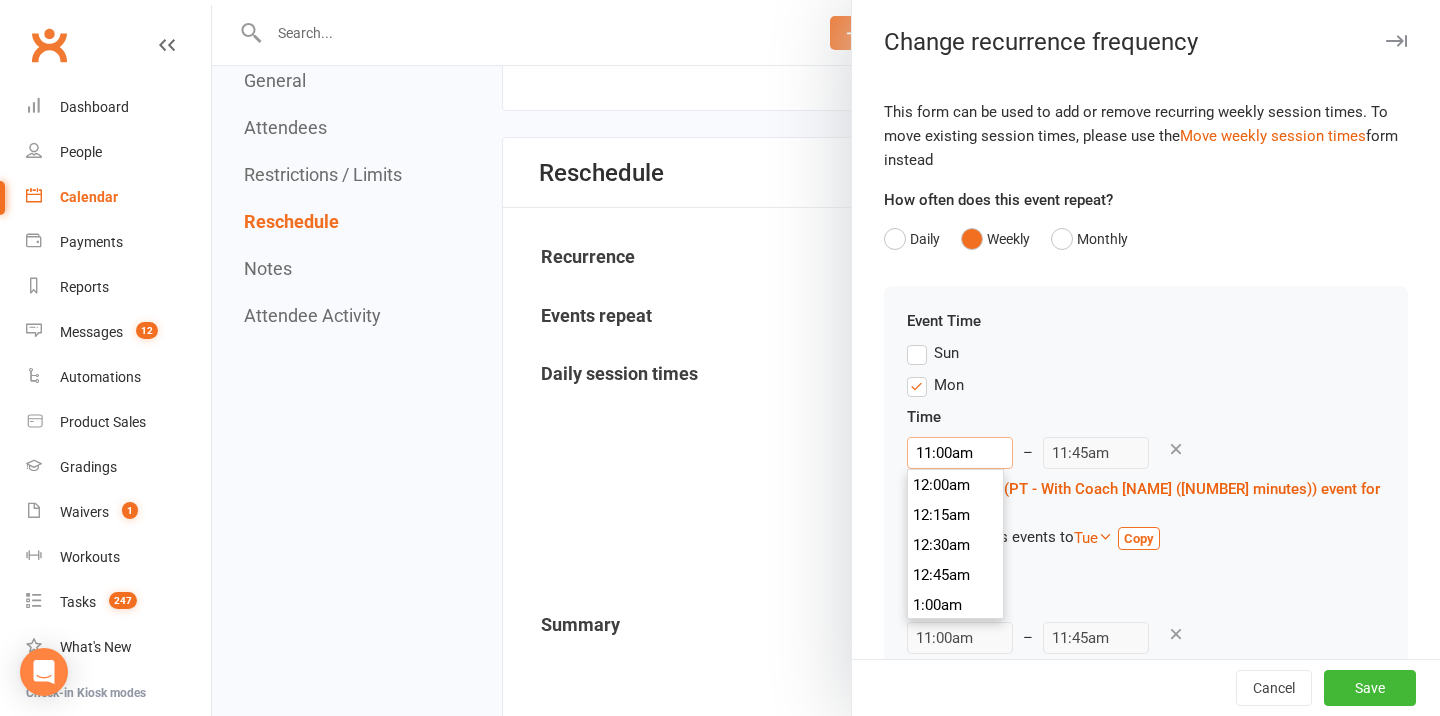 click on "11:00am" at bounding box center [960, 453] 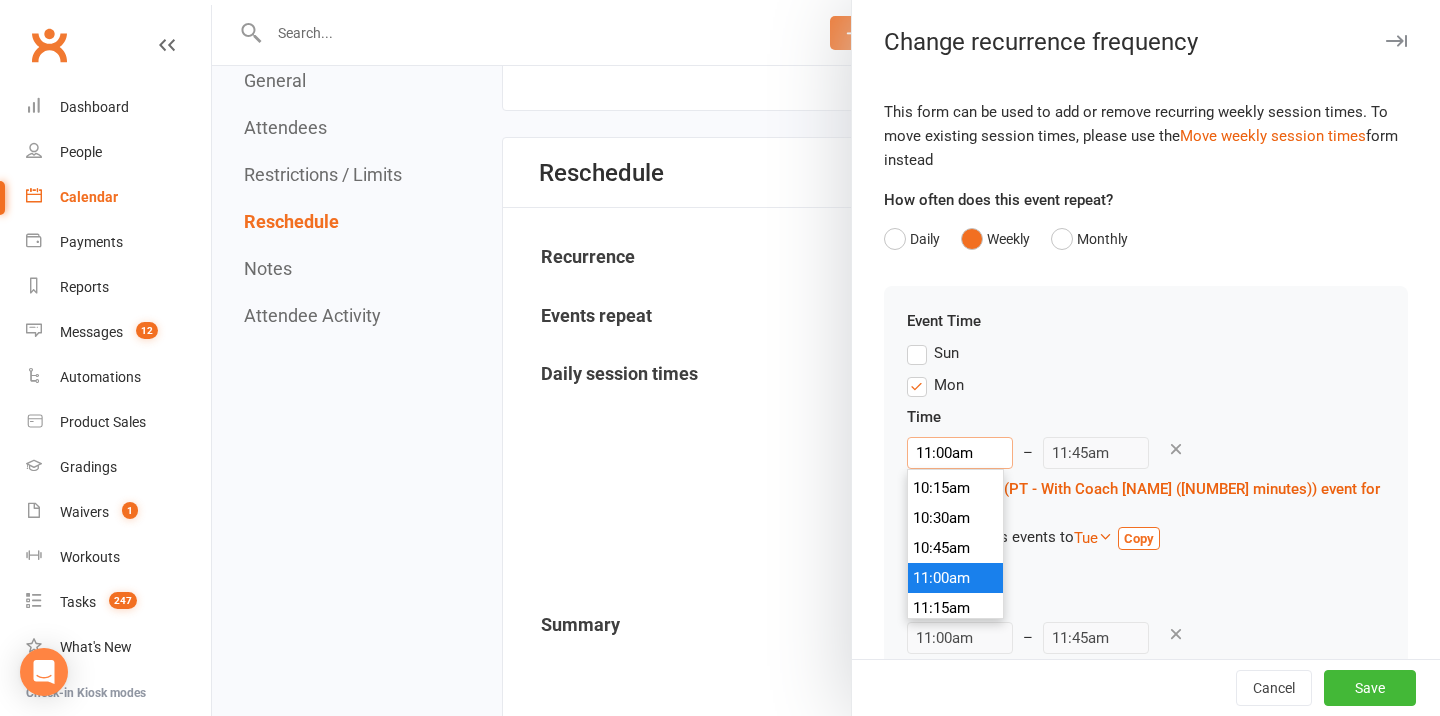 scroll, scrollTop: 1217, scrollLeft: 0, axis: vertical 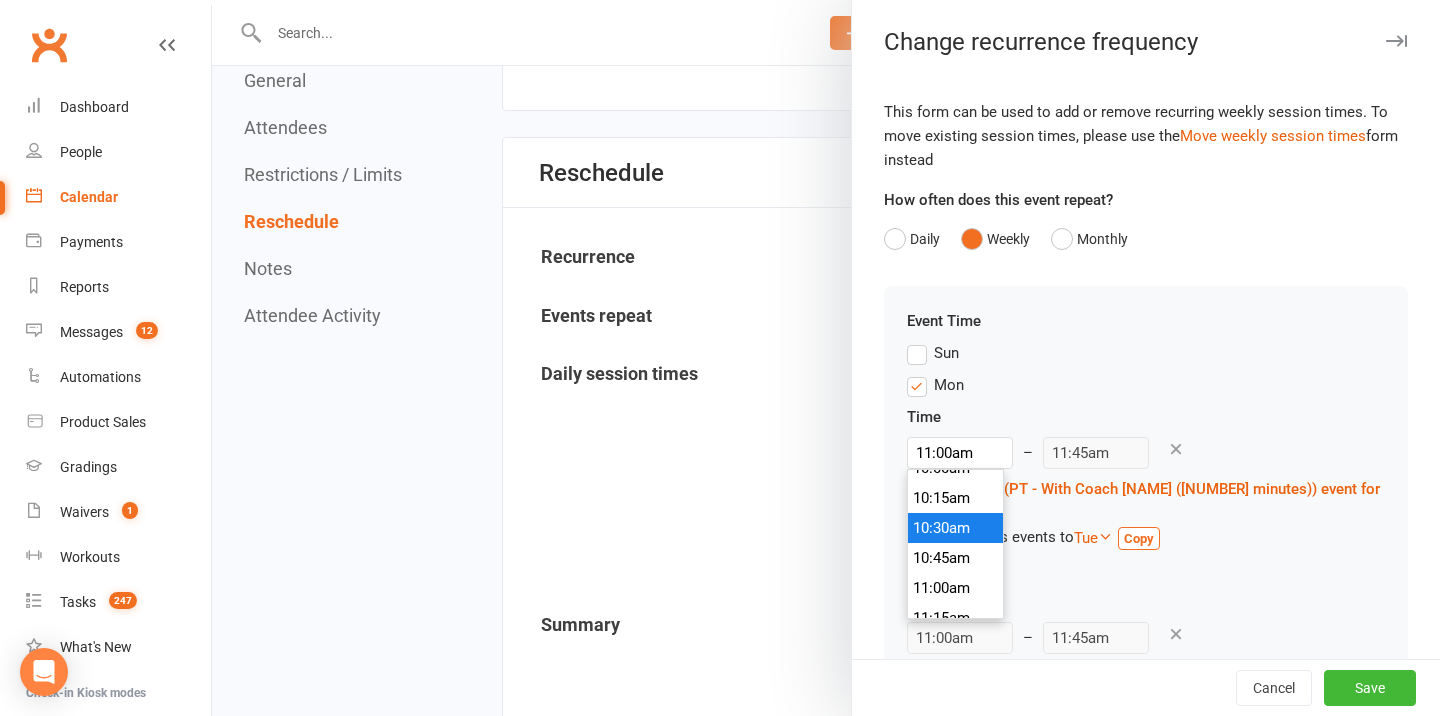 type on "10:30am" 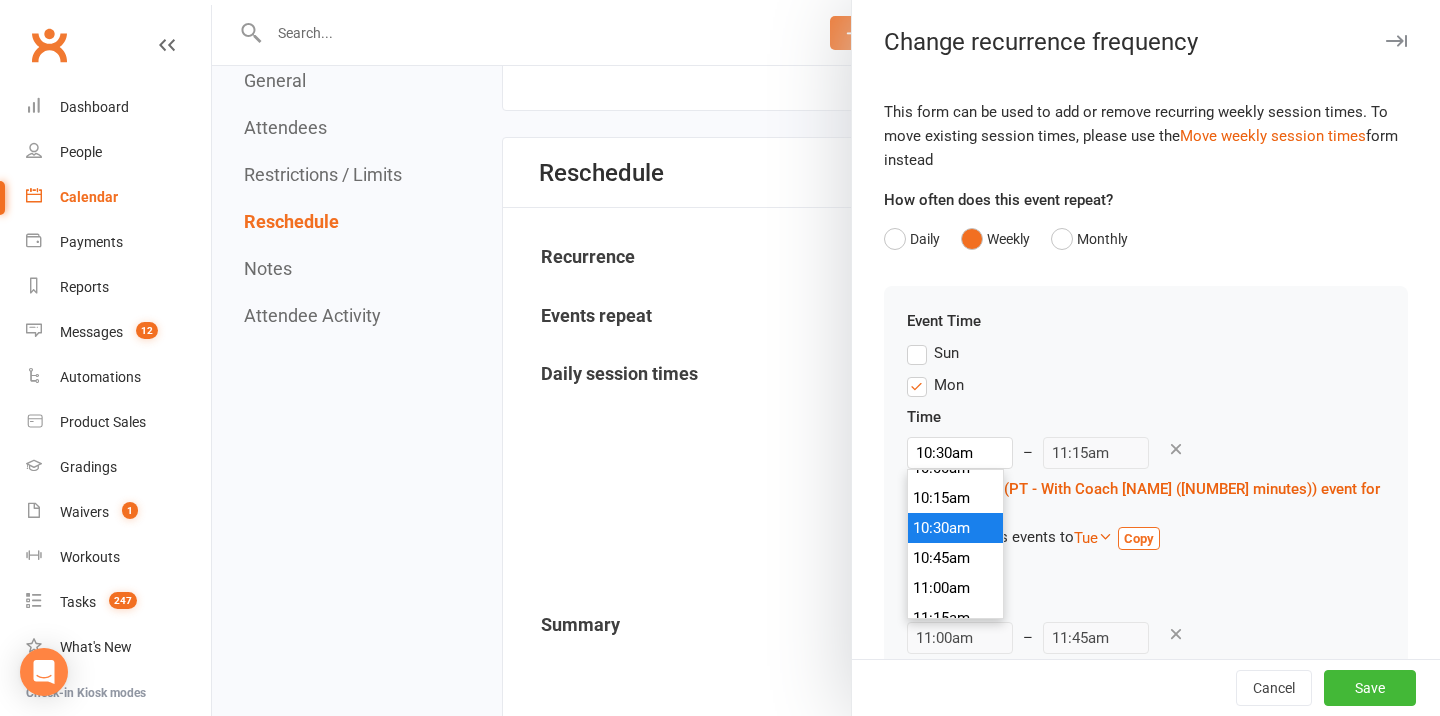 click on "10:30am" at bounding box center [956, 528] 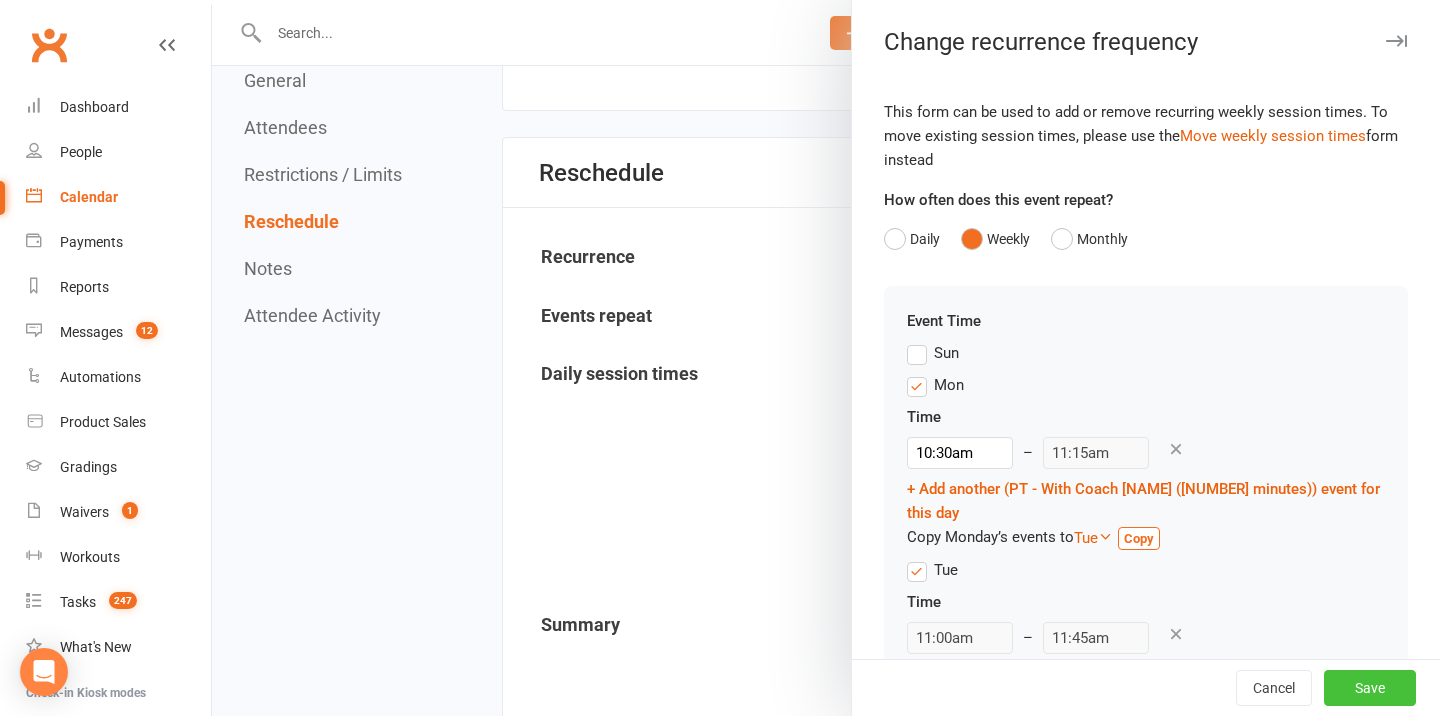 click on "Save" at bounding box center (1370, 688) 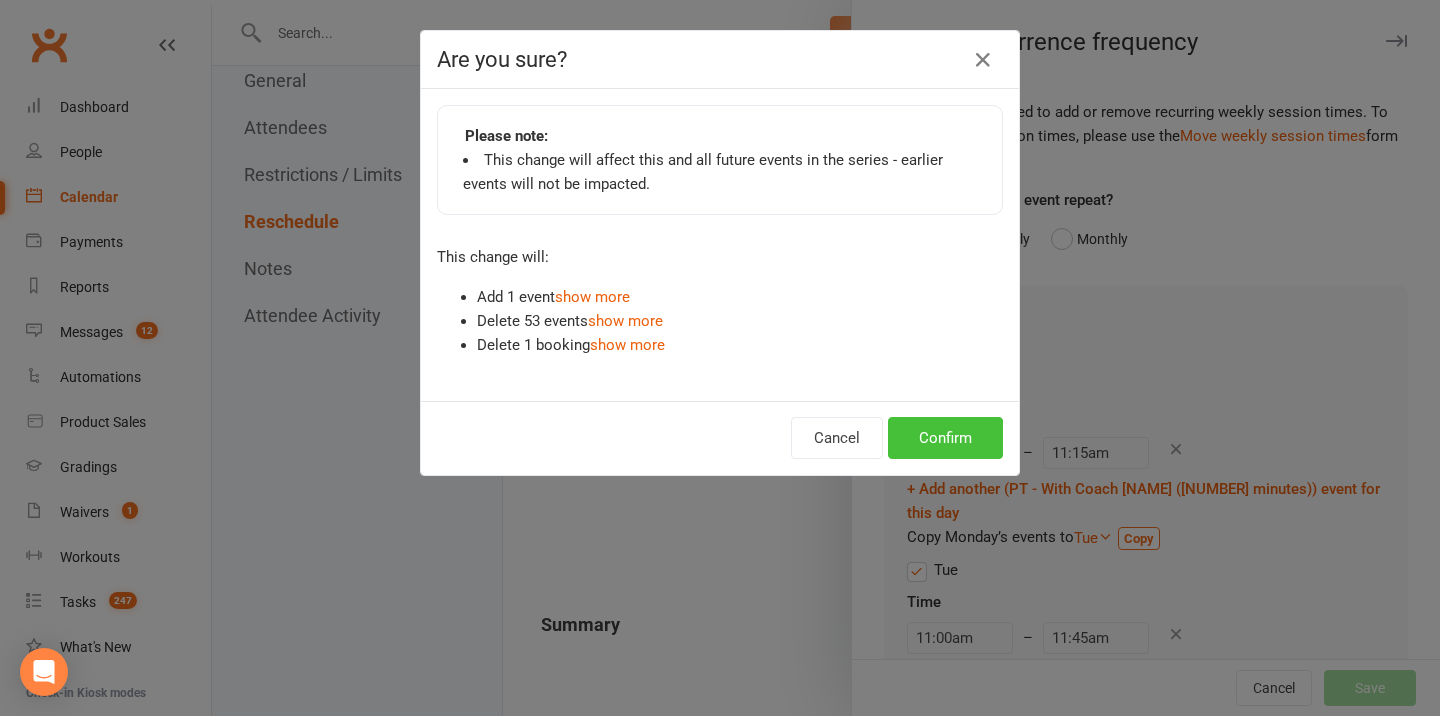 click on "Confirm" at bounding box center (945, 438) 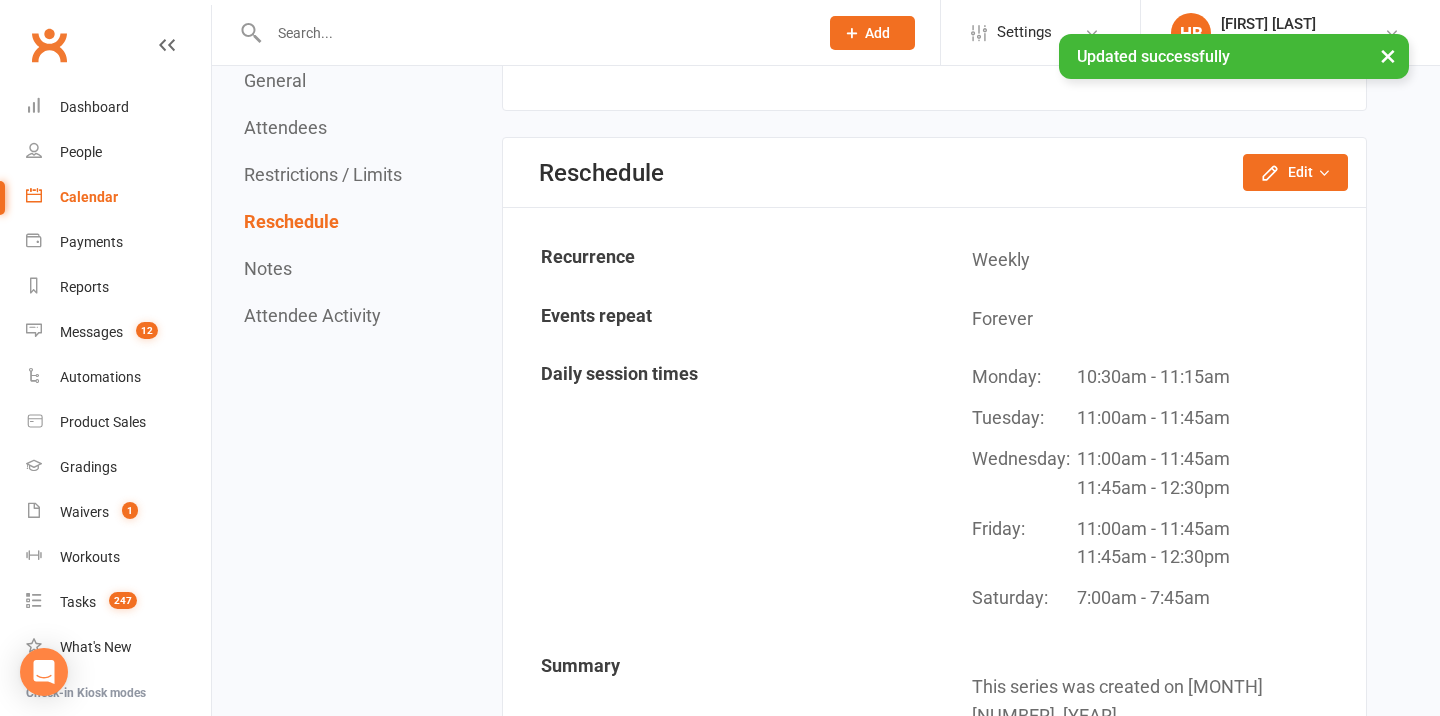 click on "Calendar" at bounding box center (89, 197) 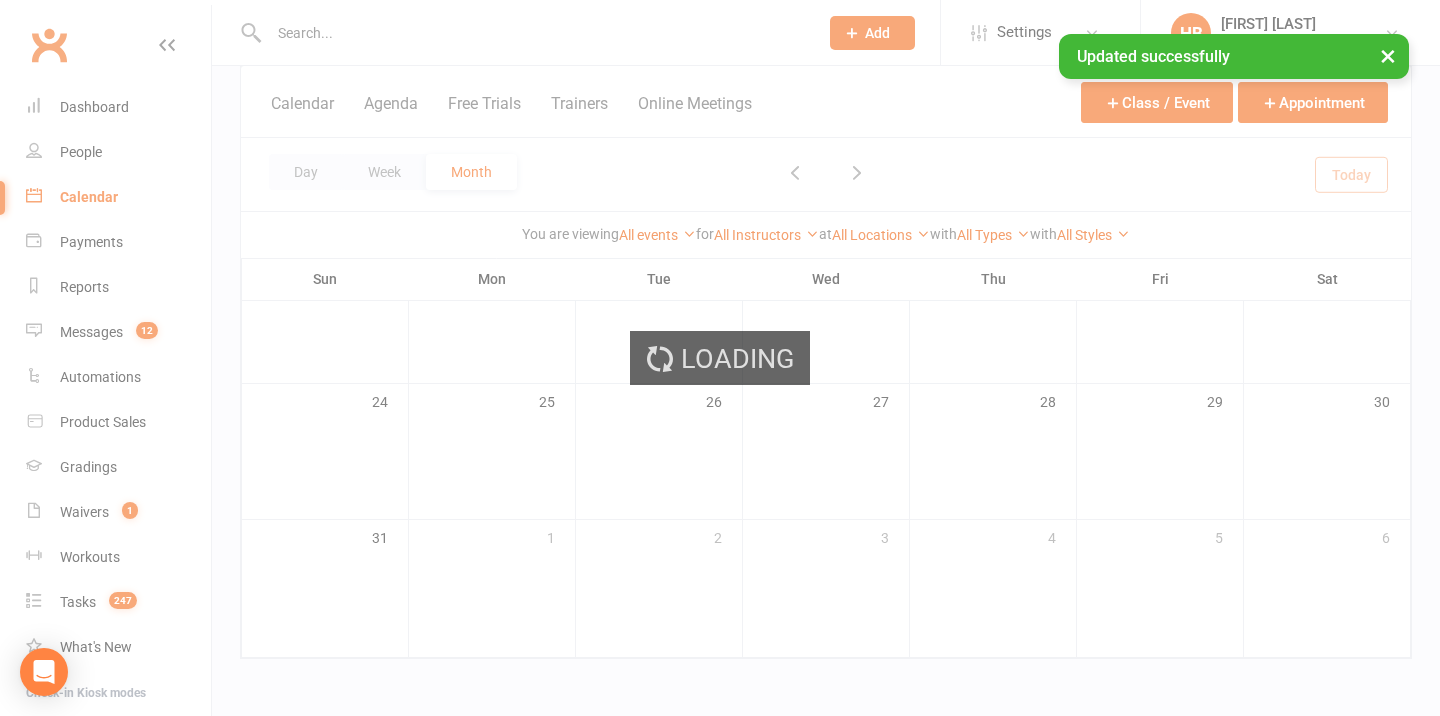 scroll, scrollTop: 0, scrollLeft: 0, axis: both 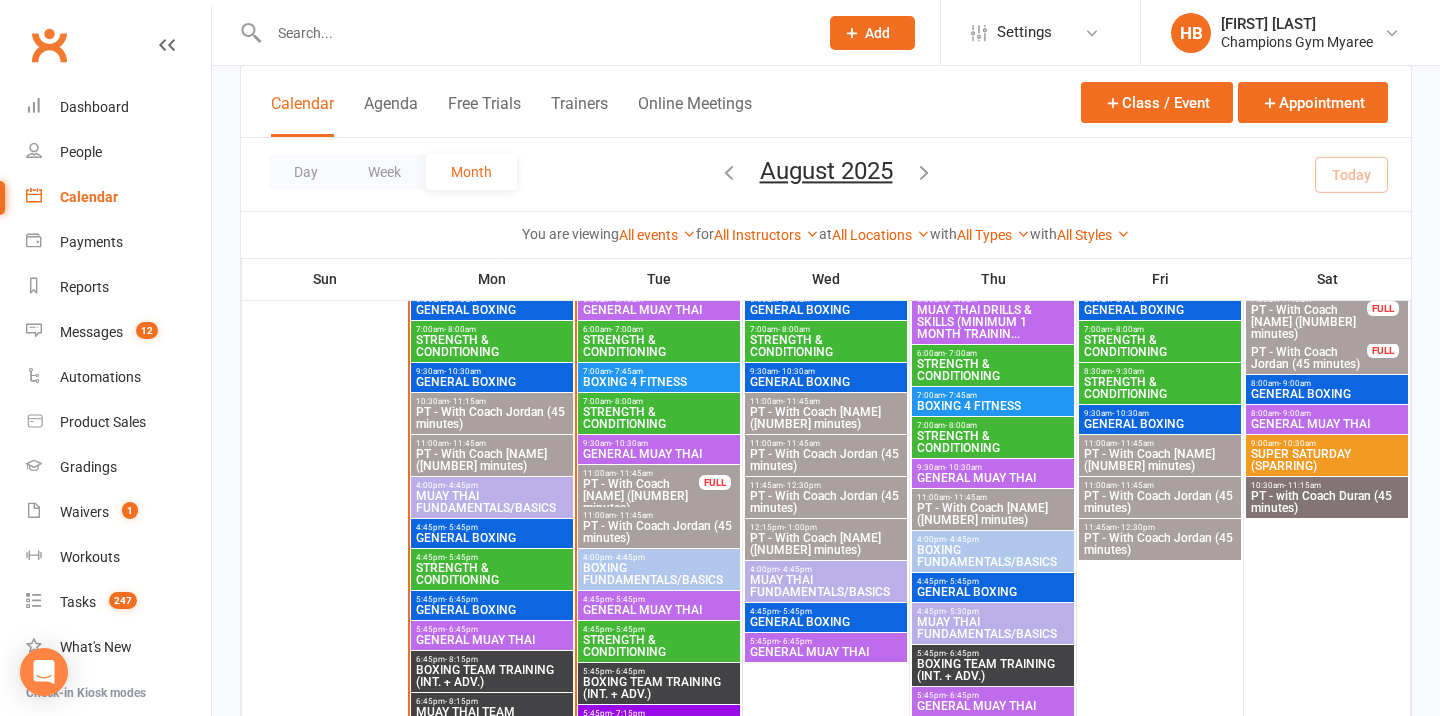 click on "PT - With Coach Jordan (45 minutes)" at bounding box center (492, 418) 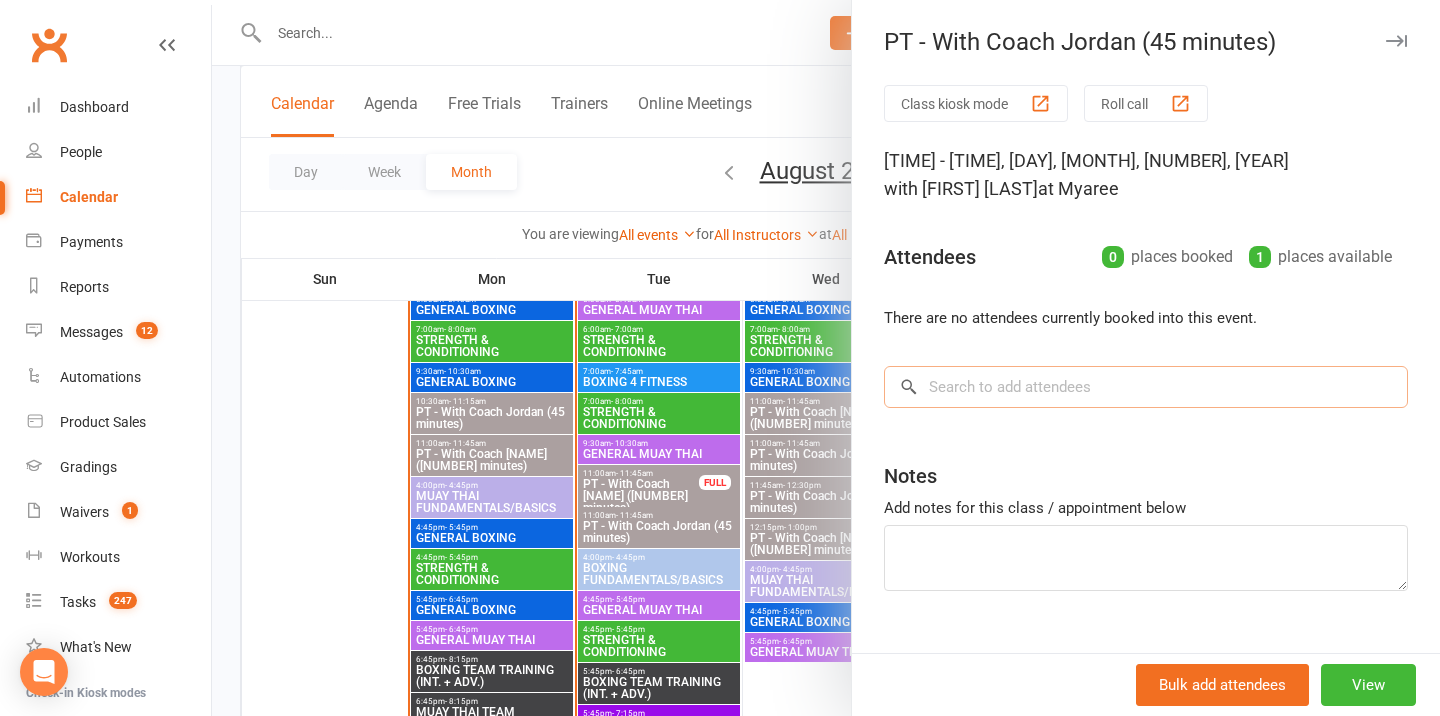 click at bounding box center [1146, 387] 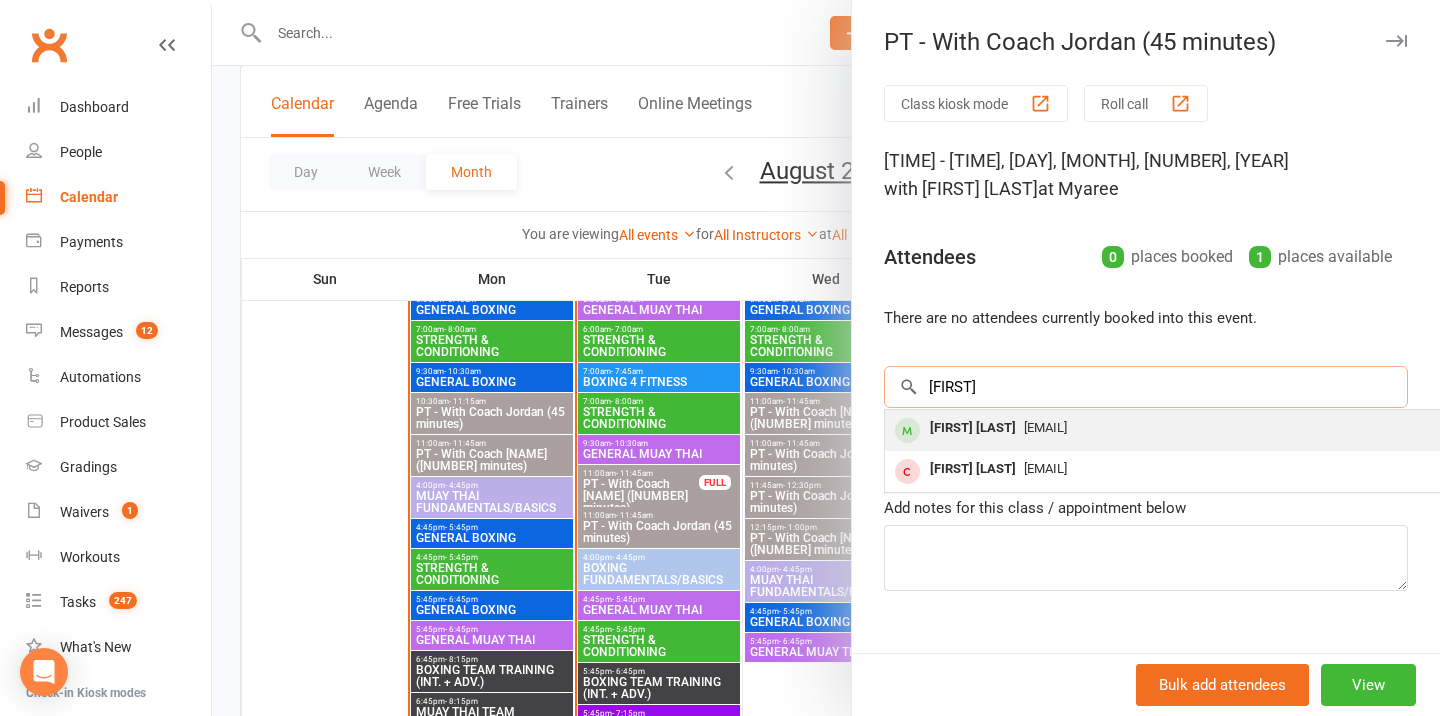 type on "sera" 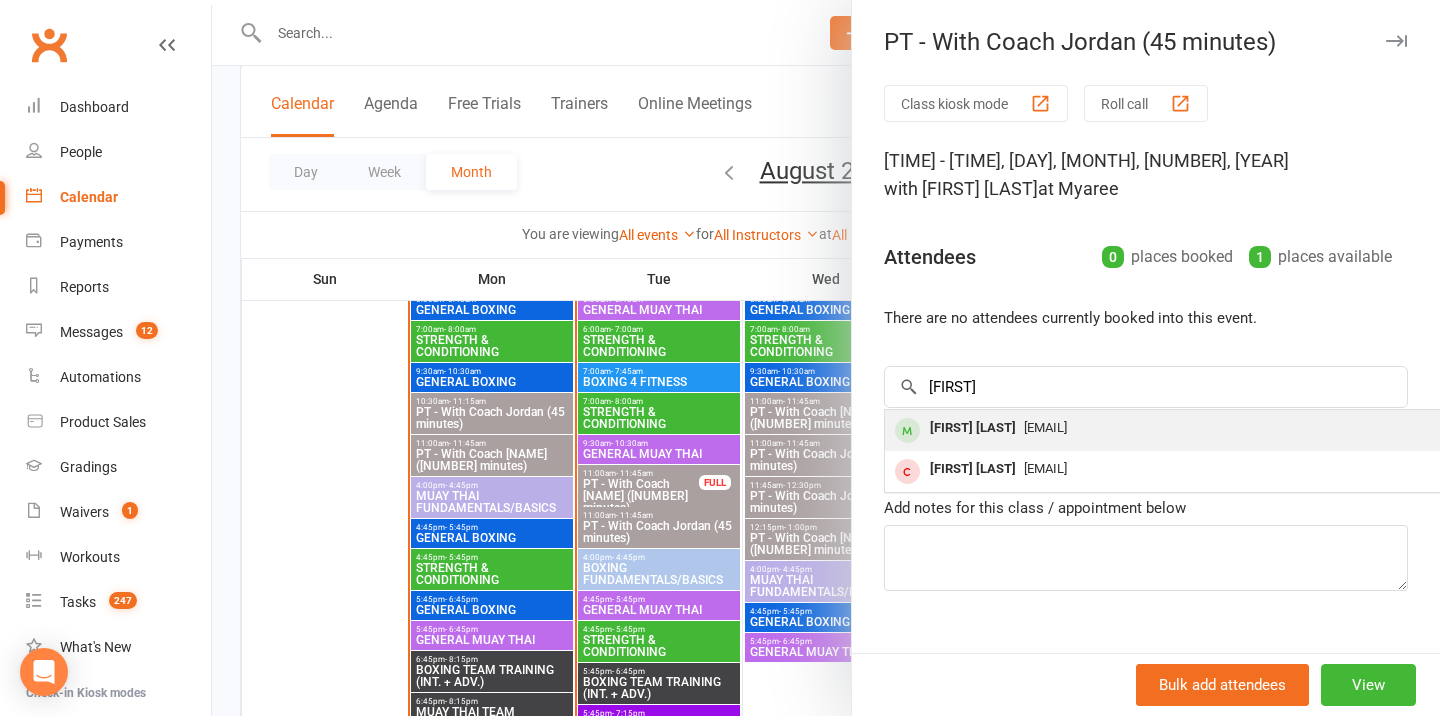 click on "sera_nguyen03@outlook.com" at bounding box center [1045, 427] 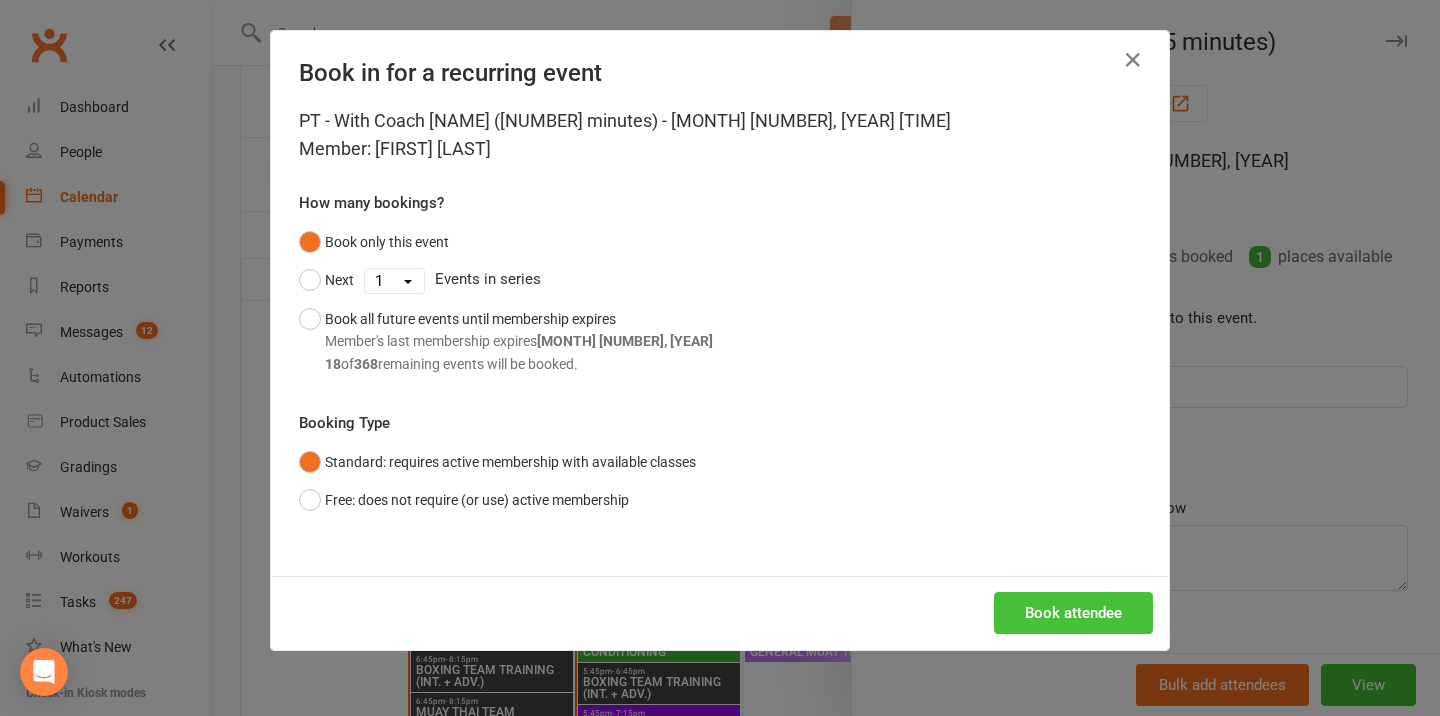 click on "Book attendee" at bounding box center (1073, 613) 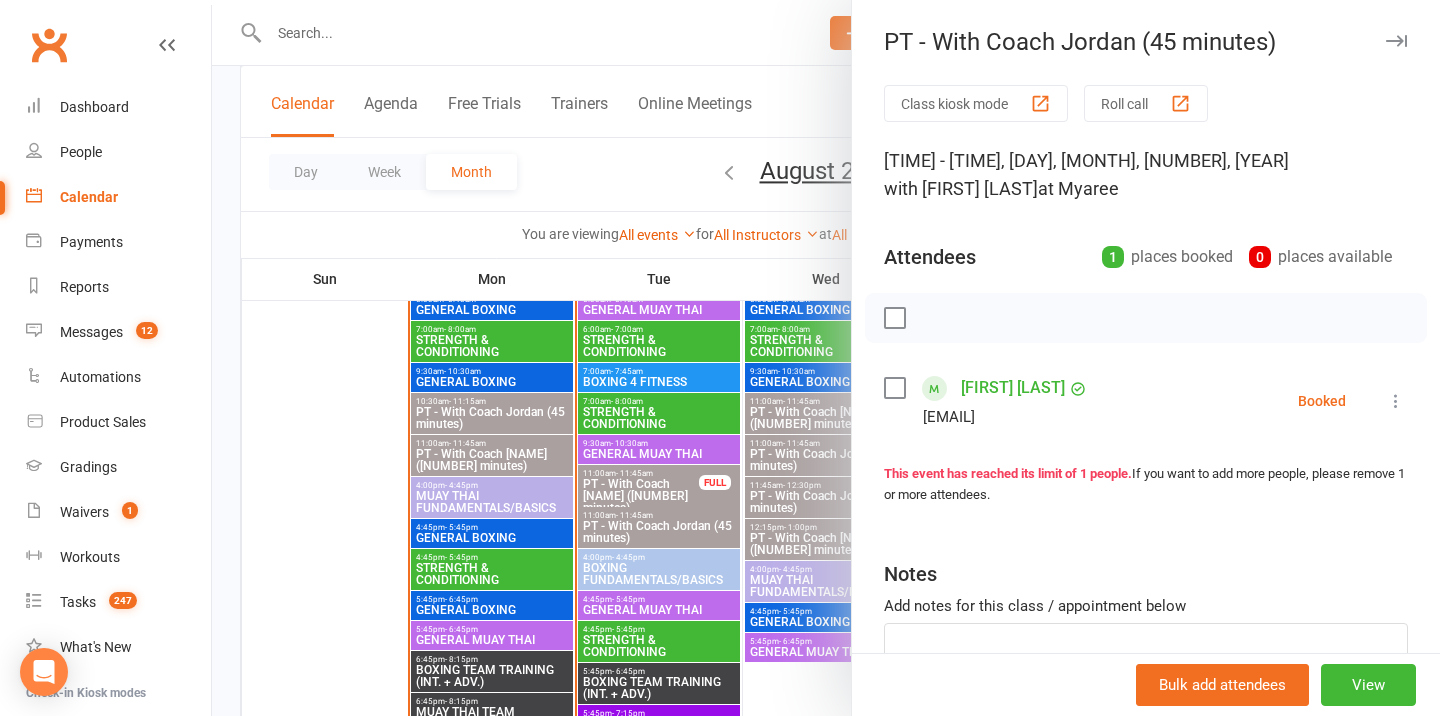 click at bounding box center (1396, 41) 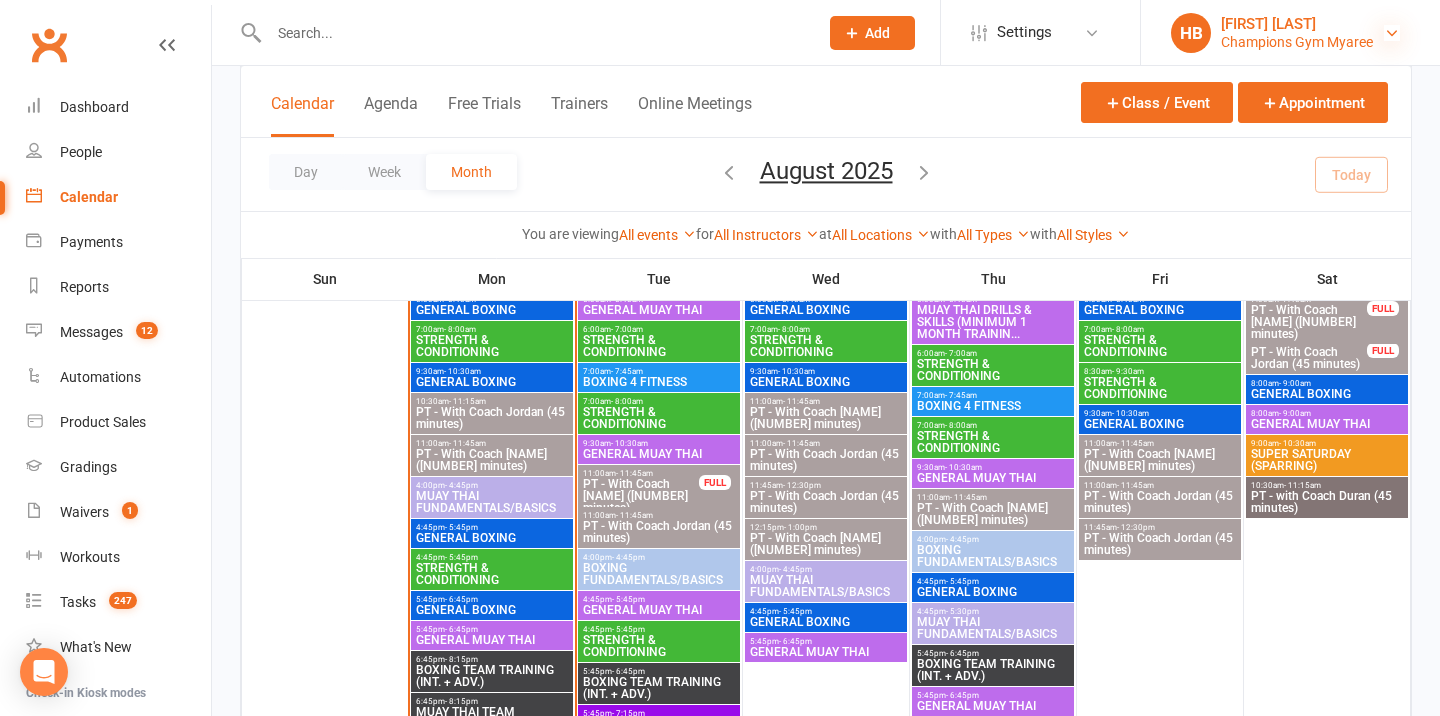 click at bounding box center [1392, 33] 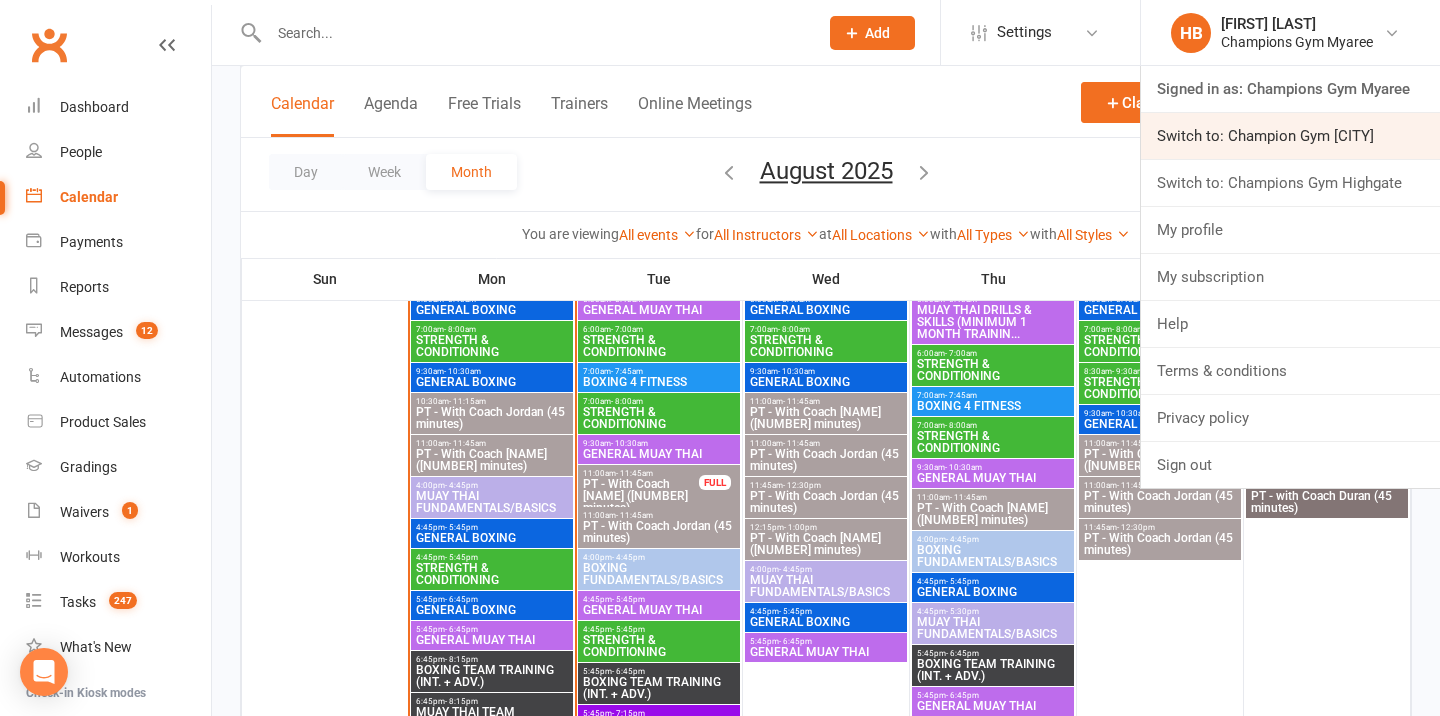 click on "Switch to: Champion Gym Joondalup" at bounding box center [1290, 136] 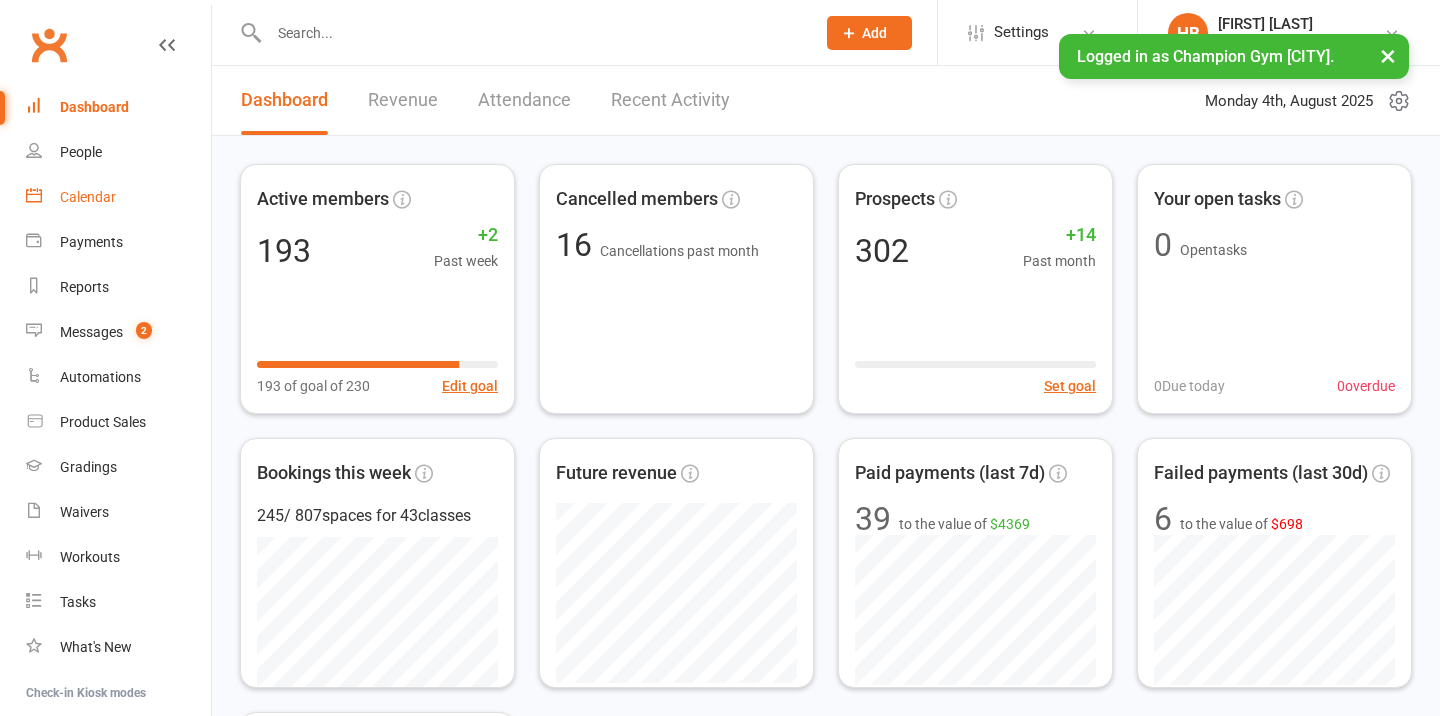 scroll, scrollTop: 0, scrollLeft: 0, axis: both 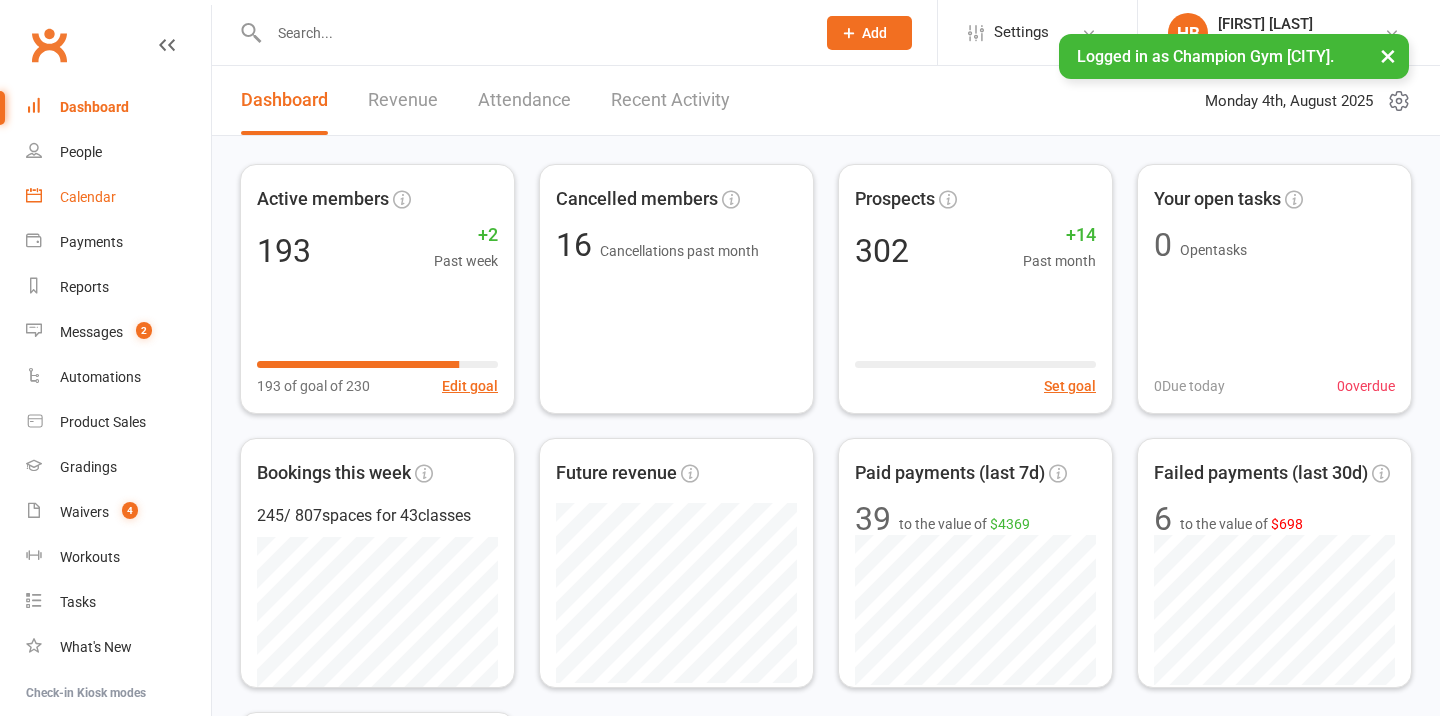 click on "Calendar" at bounding box center [88, 197] 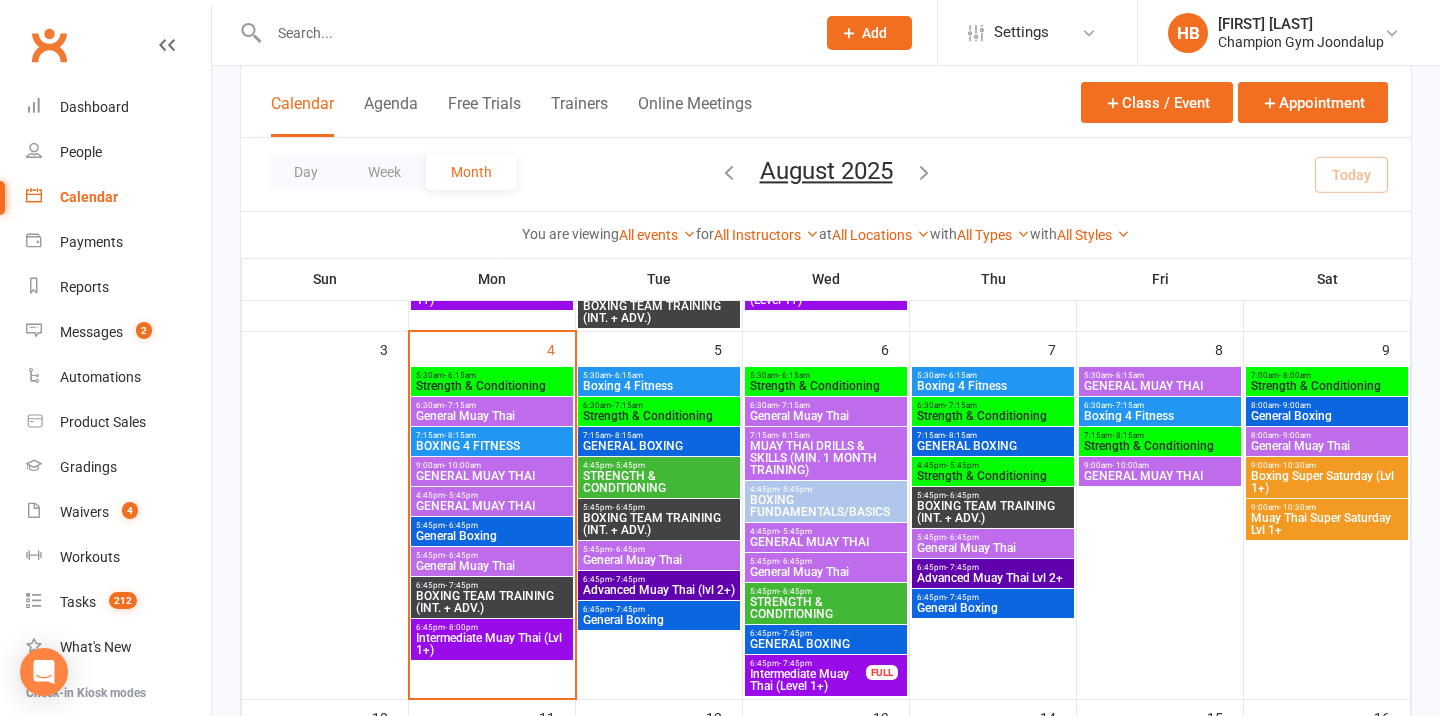 scroll, scrollTop: 415, scrollLeft: 0, axis: vertical 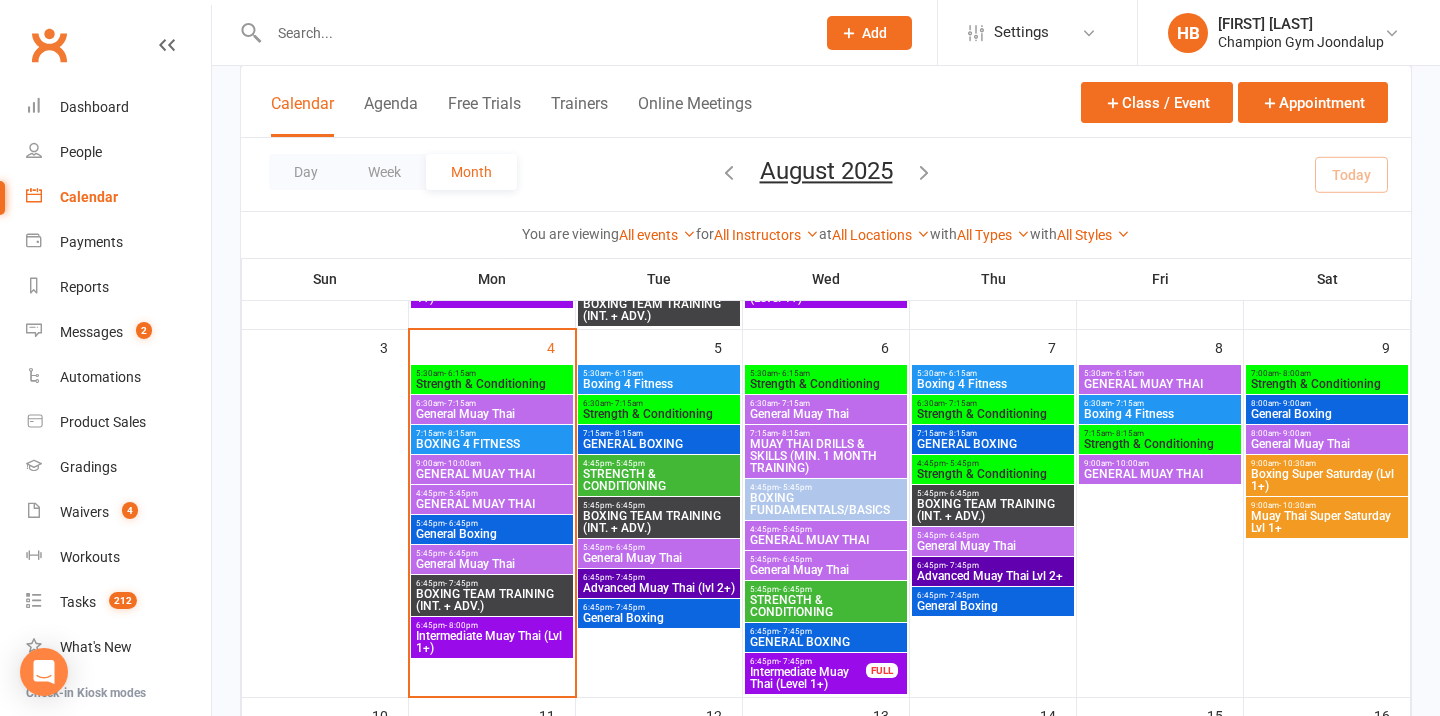 click on "Strength & Conditioning" at bounding box center (492, 384) 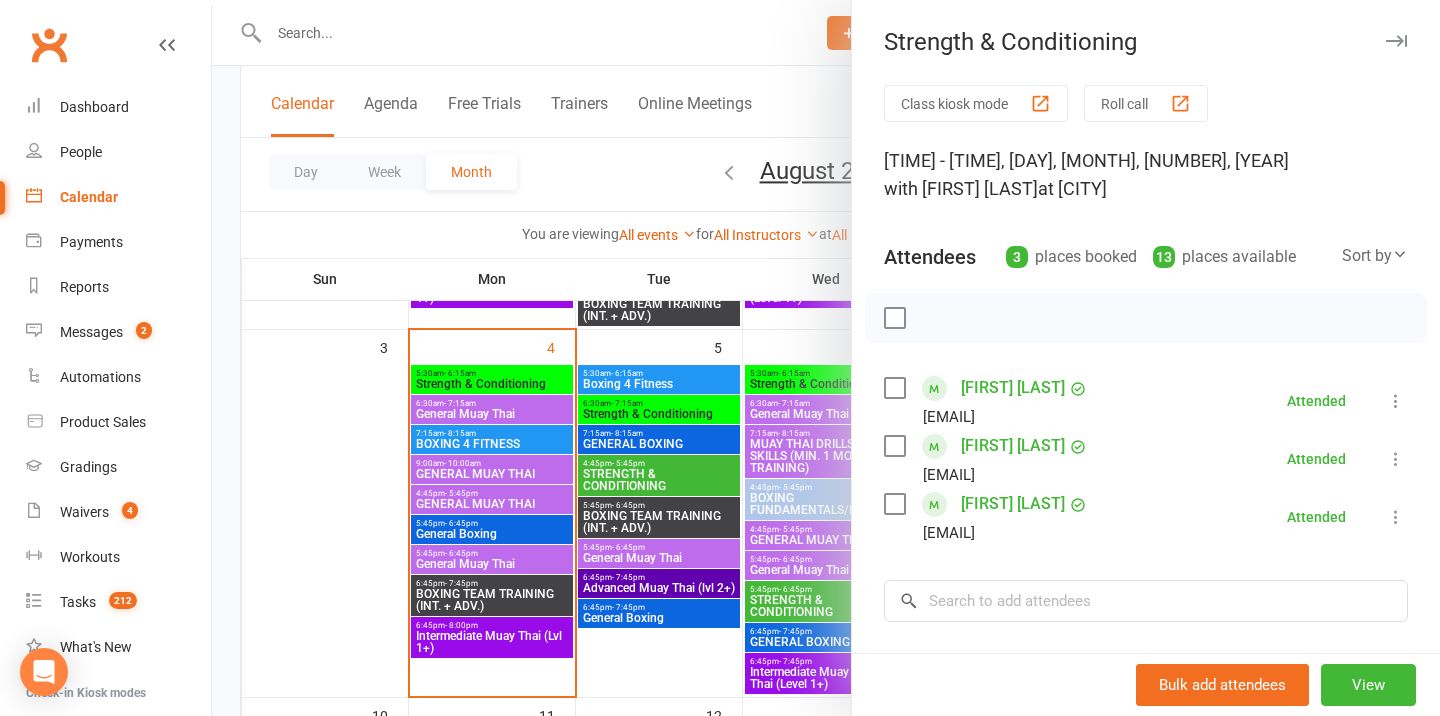 click at bounding box center [826, 358] 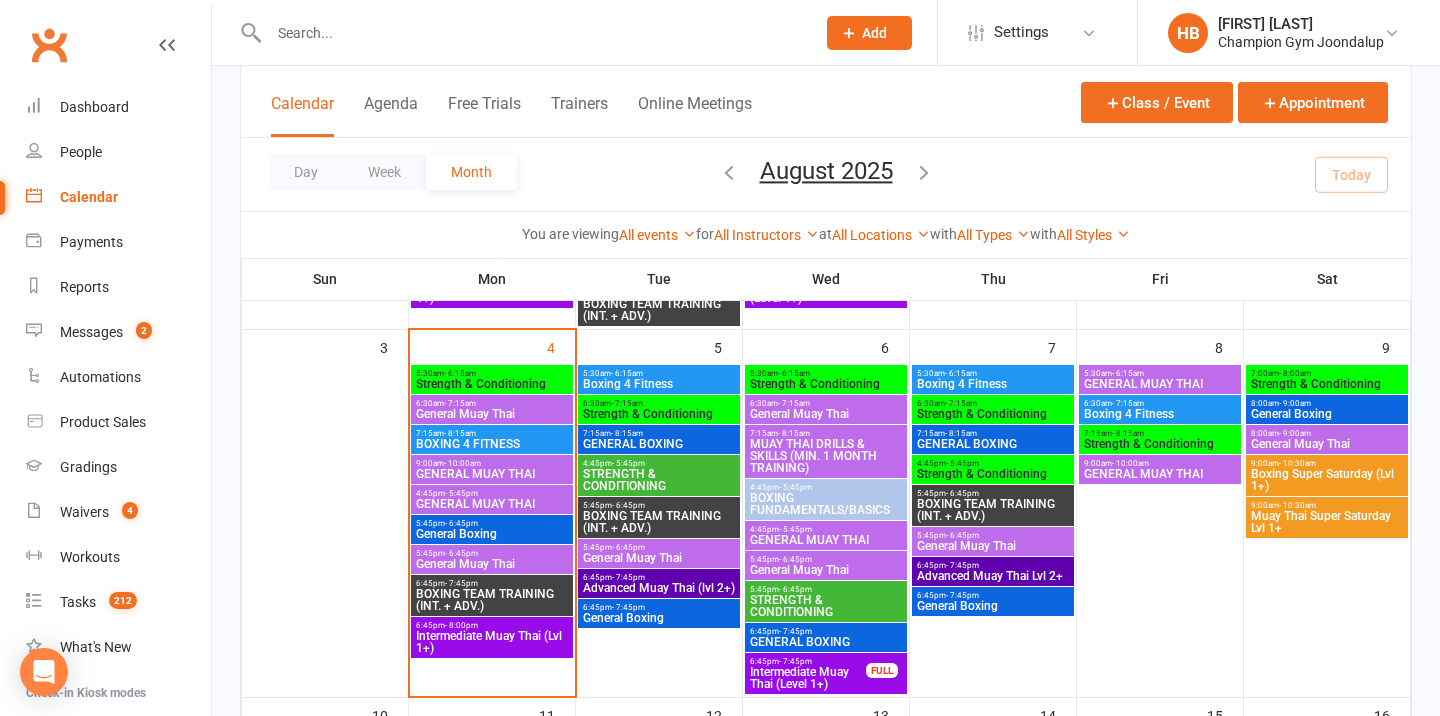 click on "General Muay Thai" at bounding box center [492, 414] 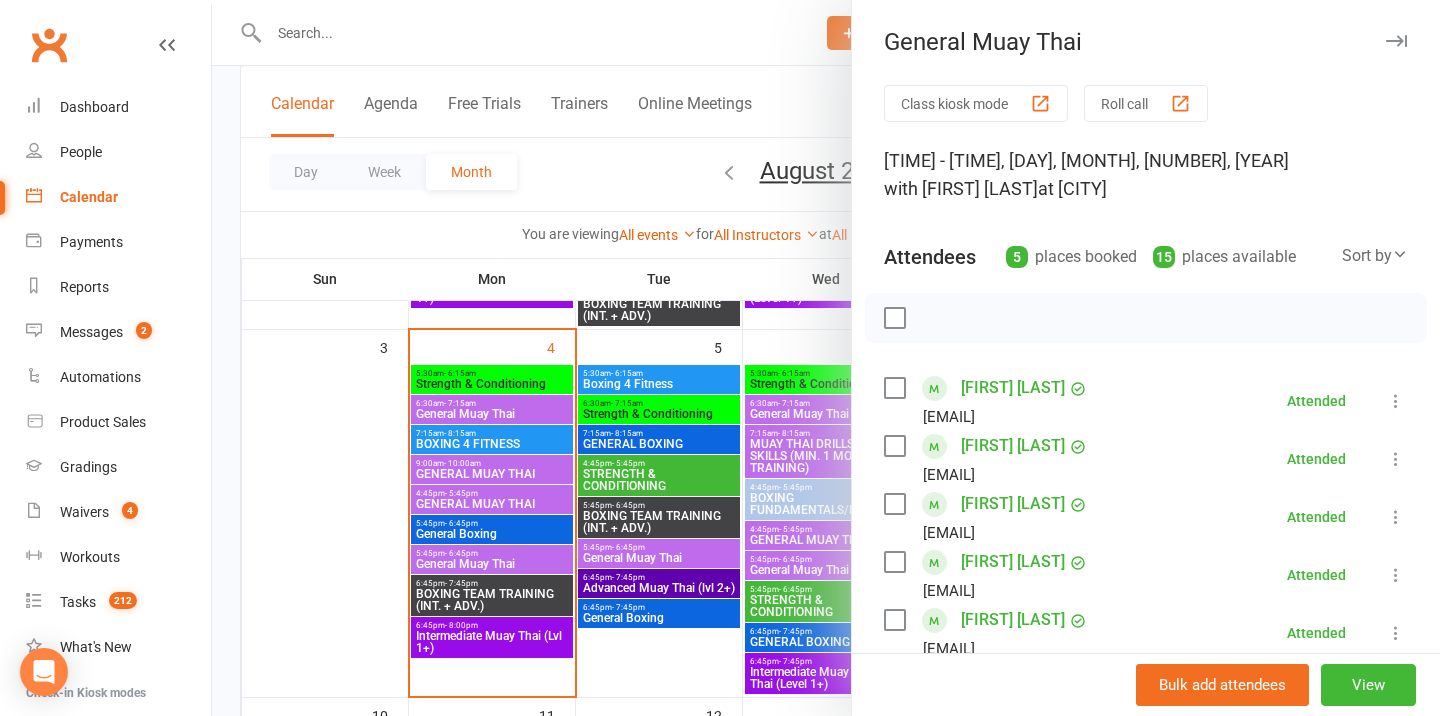click at bounding box center [826, 358] 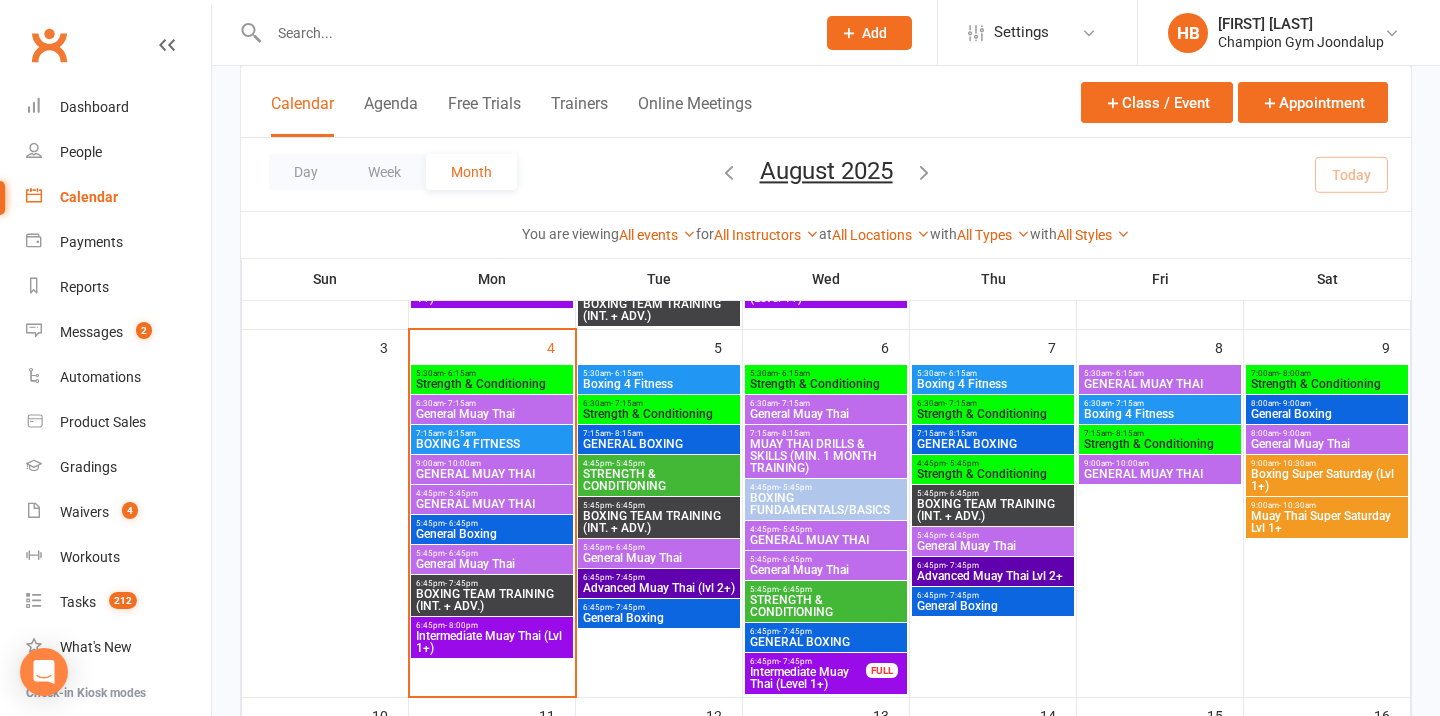 click on "Strength & Conditioning" at bounding box center [492, 384] 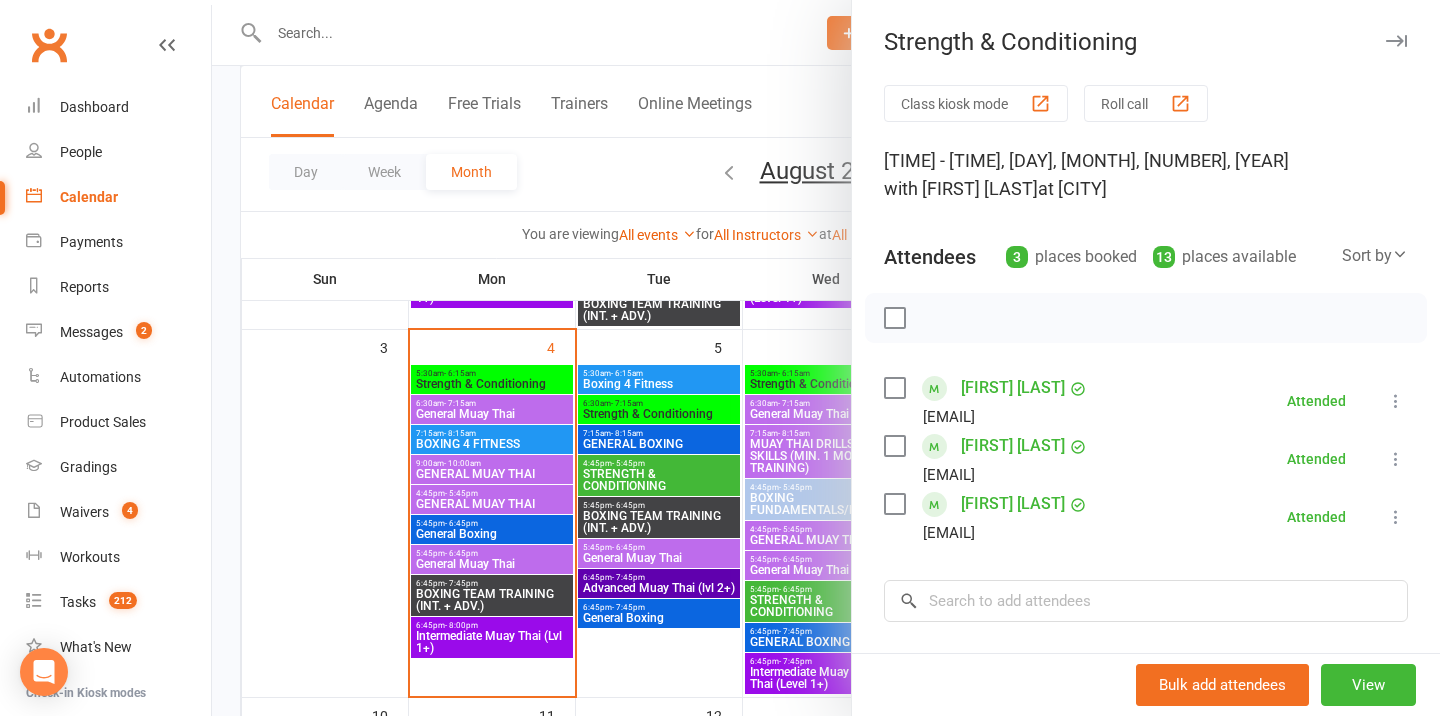 click at bounding box center (1396, 41) 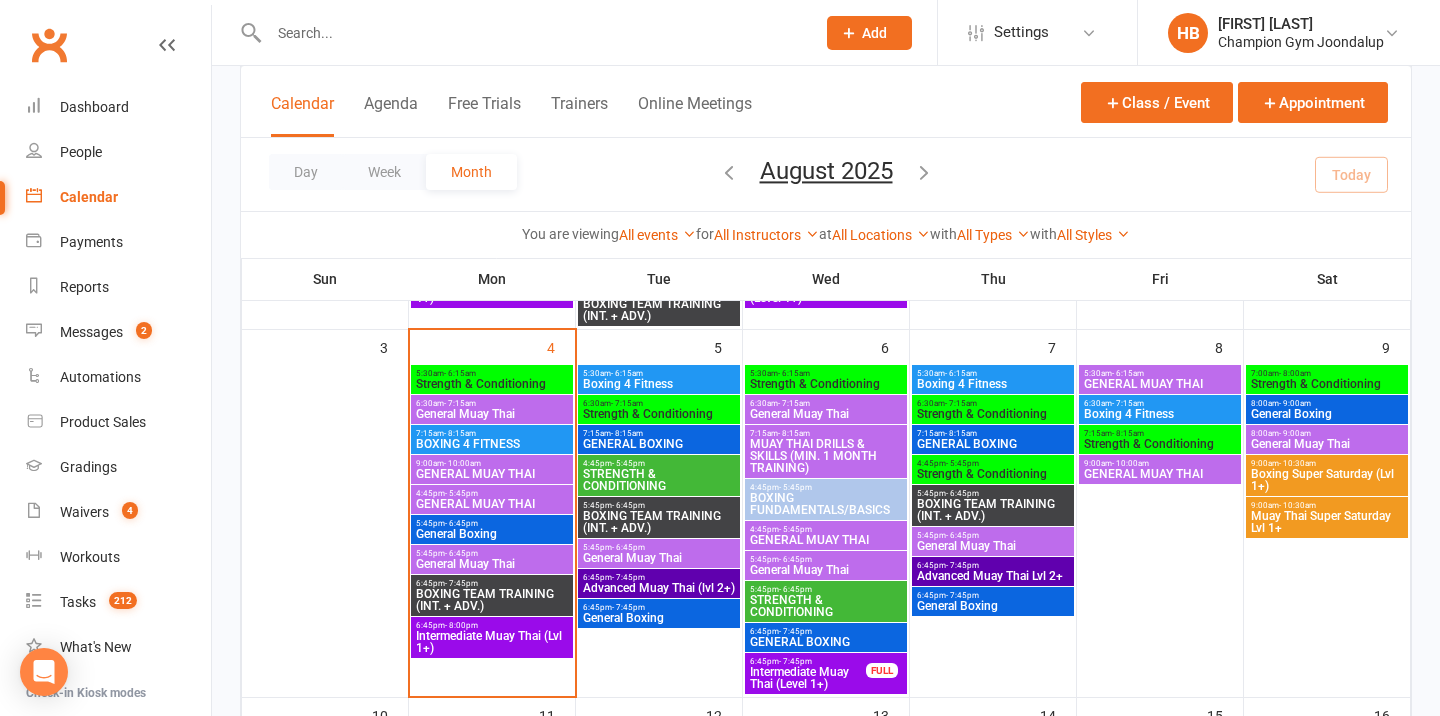 click on "Intermediate Muay Thai (Level 1+)" at bounding box center (808, 678) 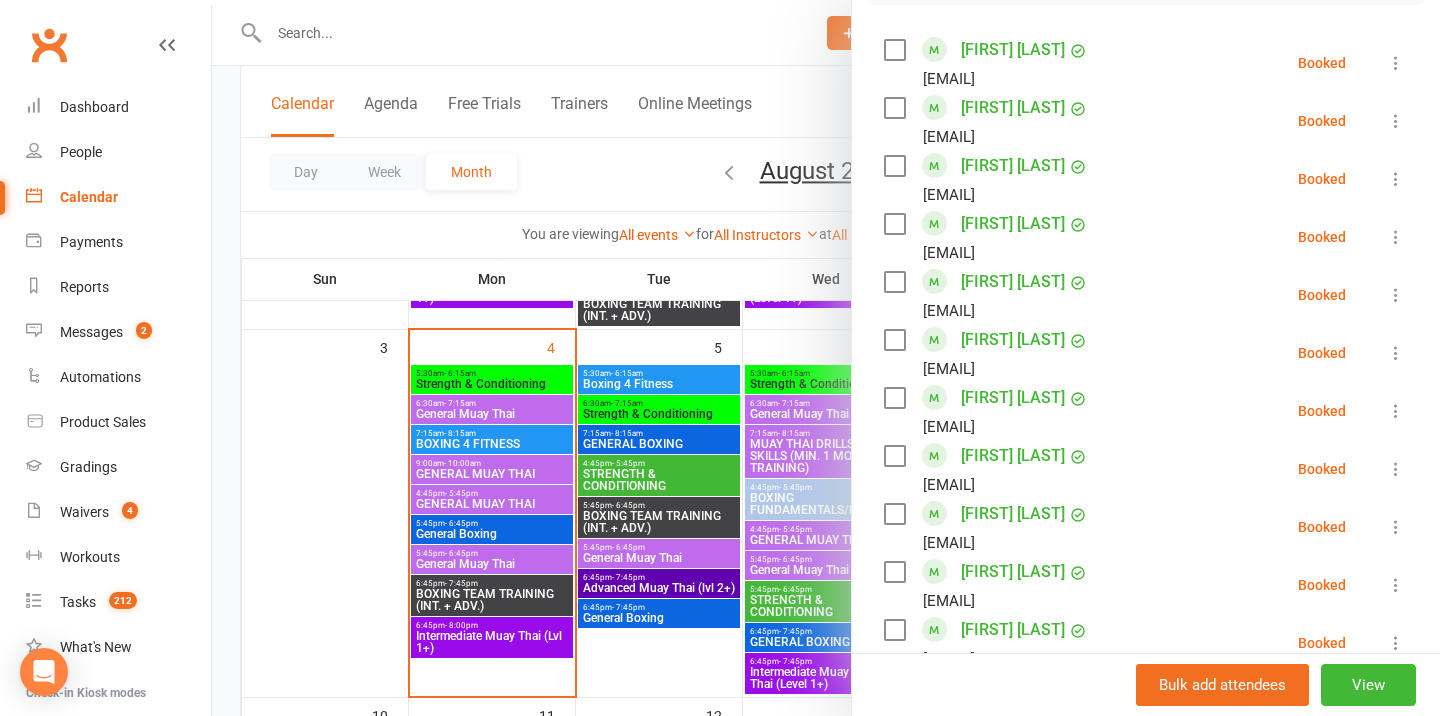 scroll, scrollTop: 0, scrollLeft: 0, axis: both 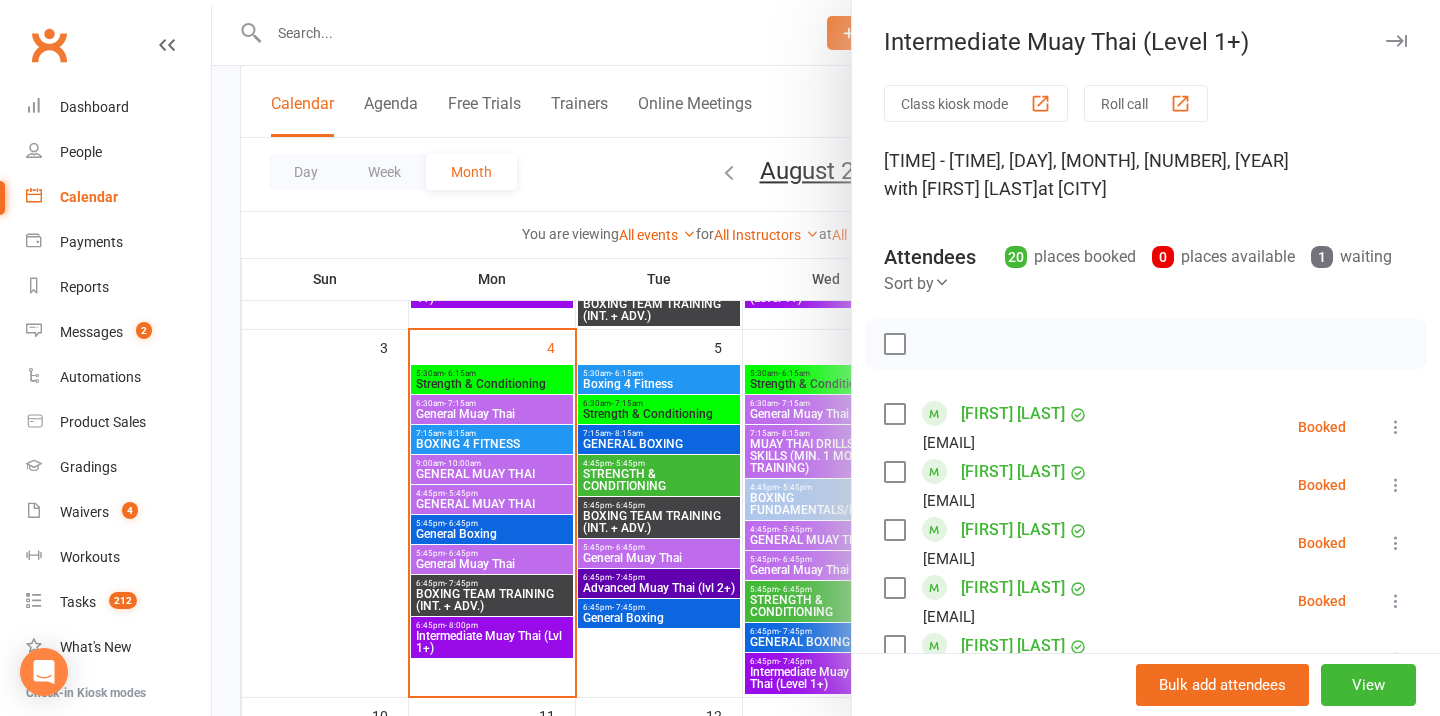 click at bounding box center [1396, 41] 